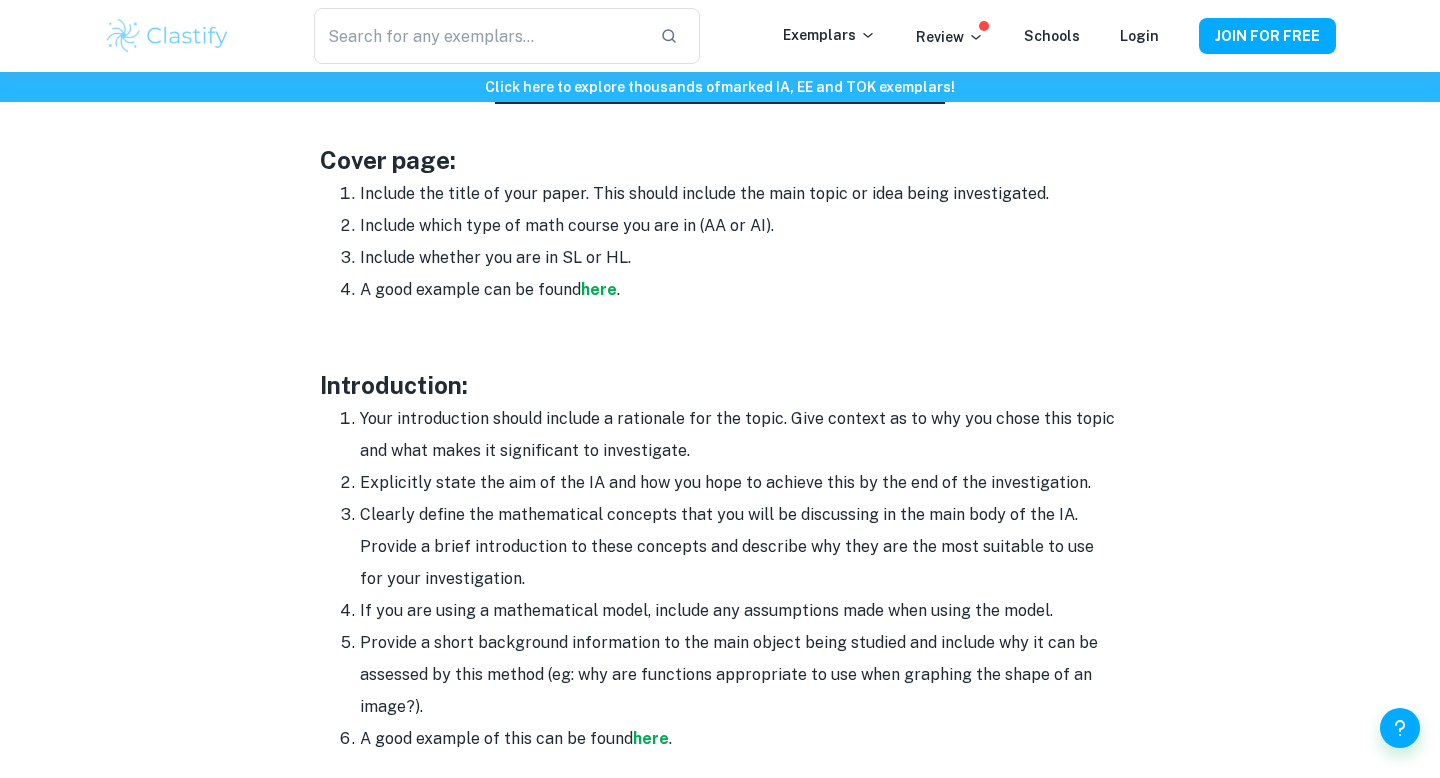 scroll, scrollTop: 1051, scrollLeft: 0, axis: vertical 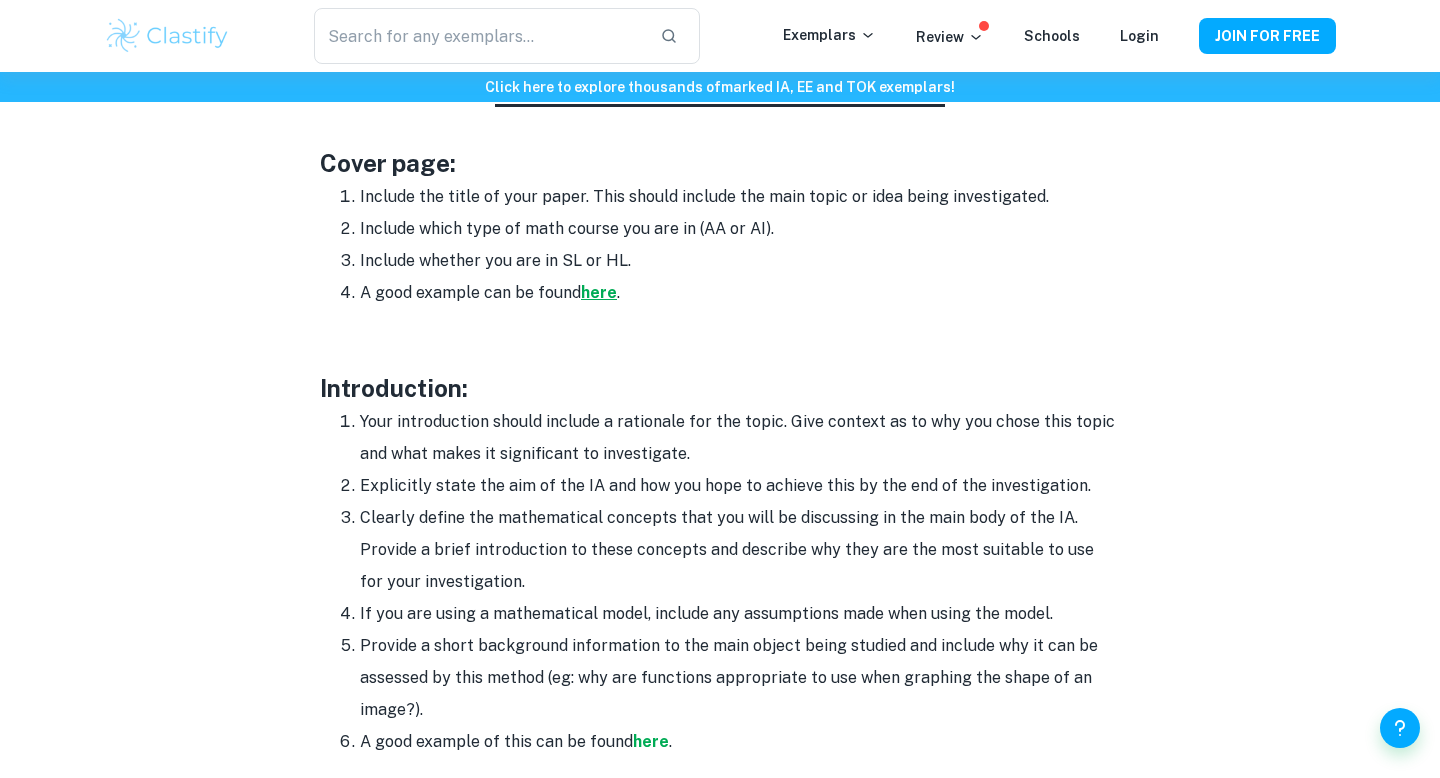 click on "here" at bounding box center (599, 292) 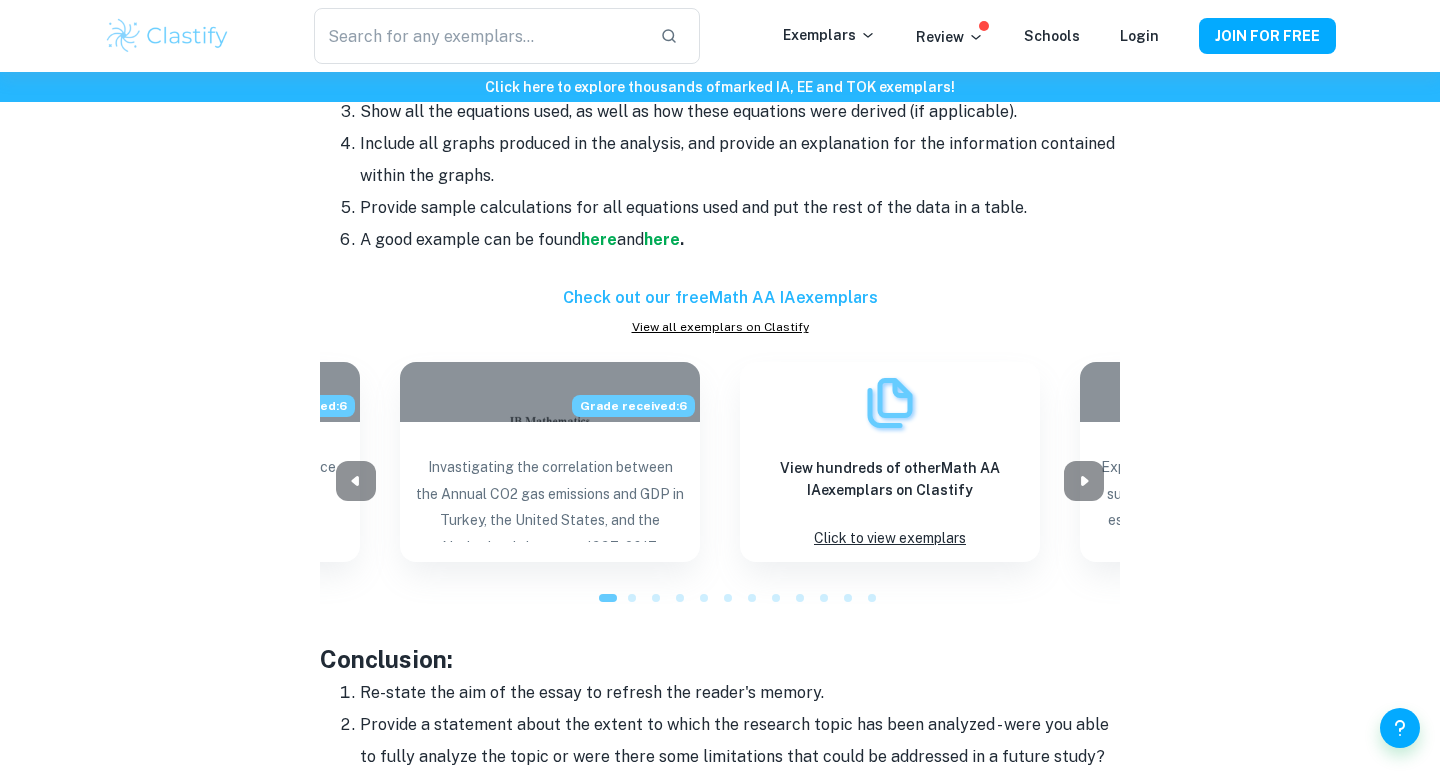 scroll, scrollTop: 1945, scrollLeft: 0, axis: vertical 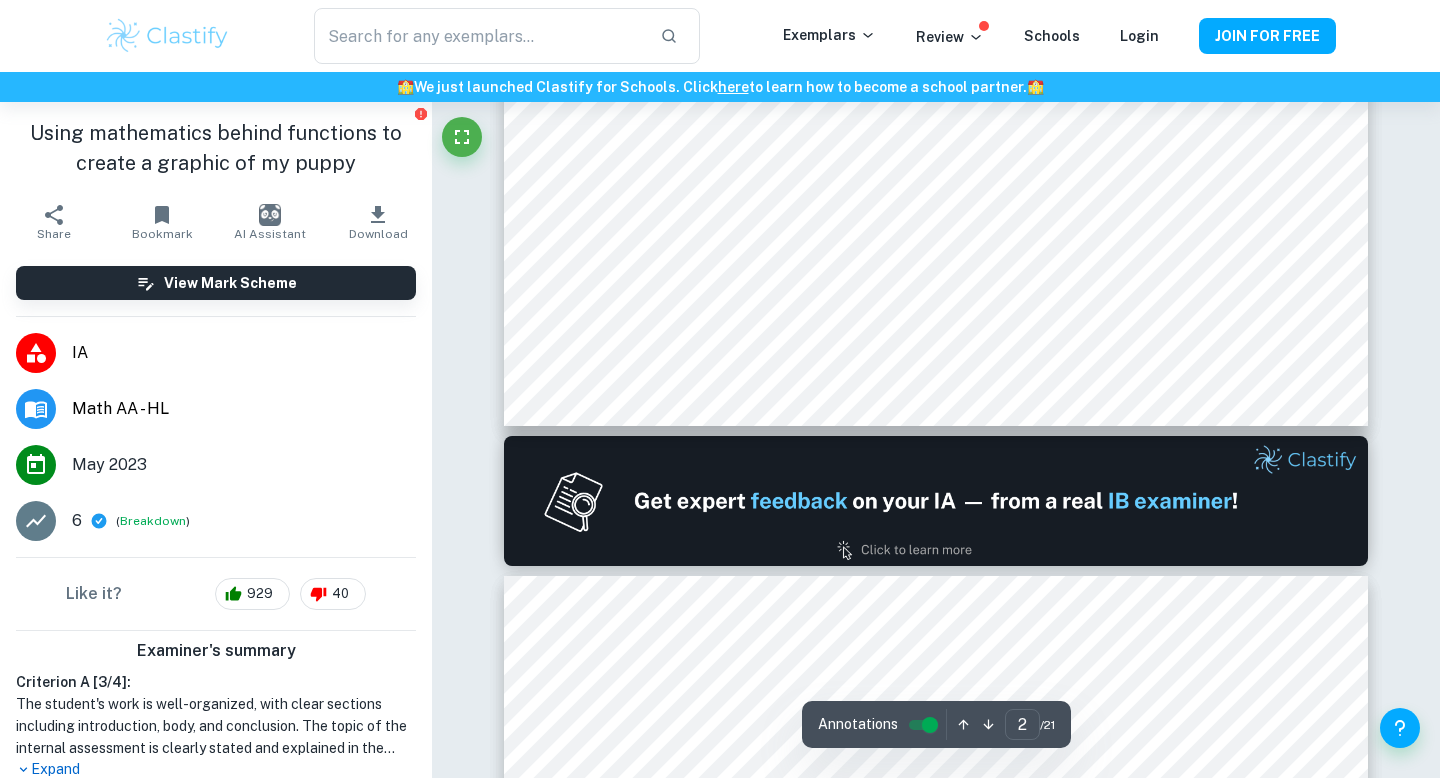 type on "1" 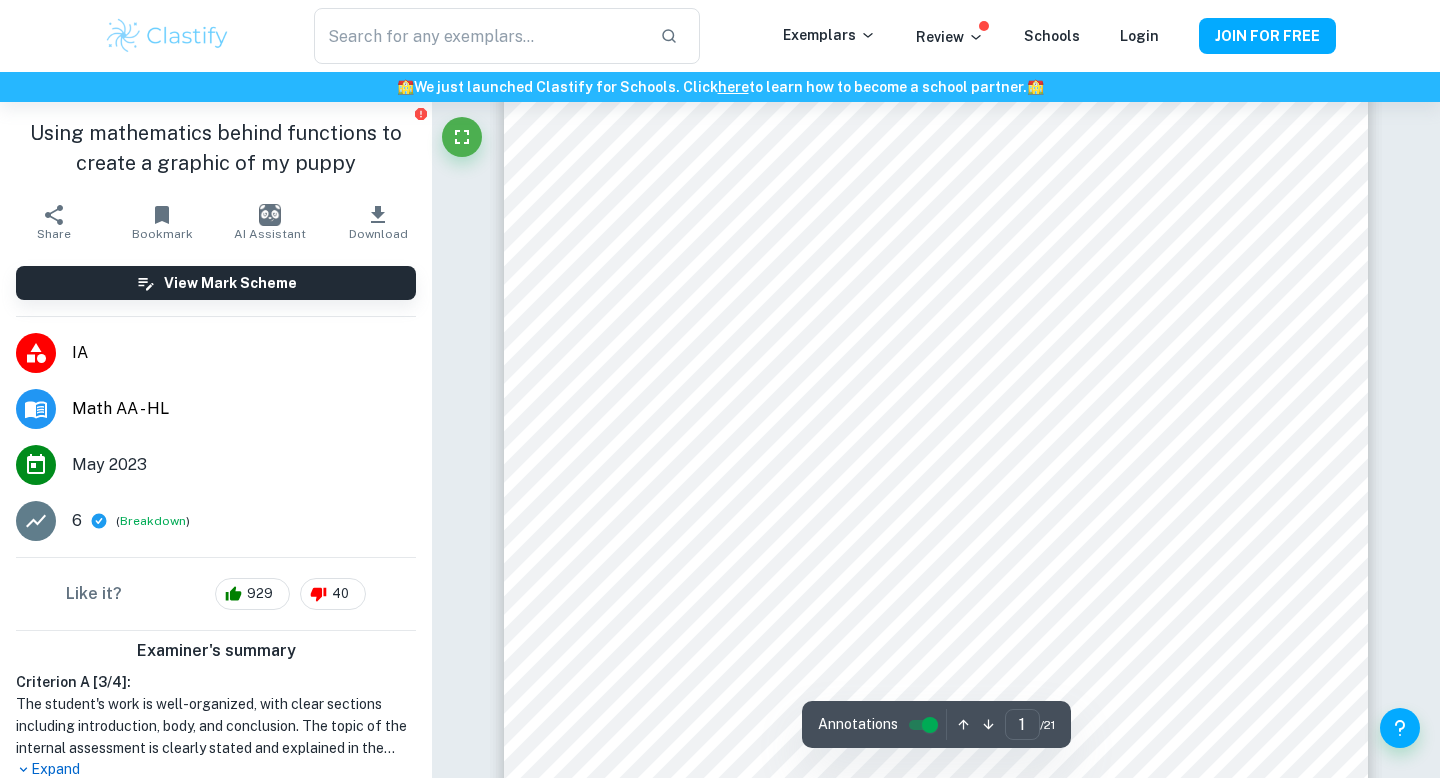 scroll, scrollTop: 0, scrollLeft: 0, axis: both 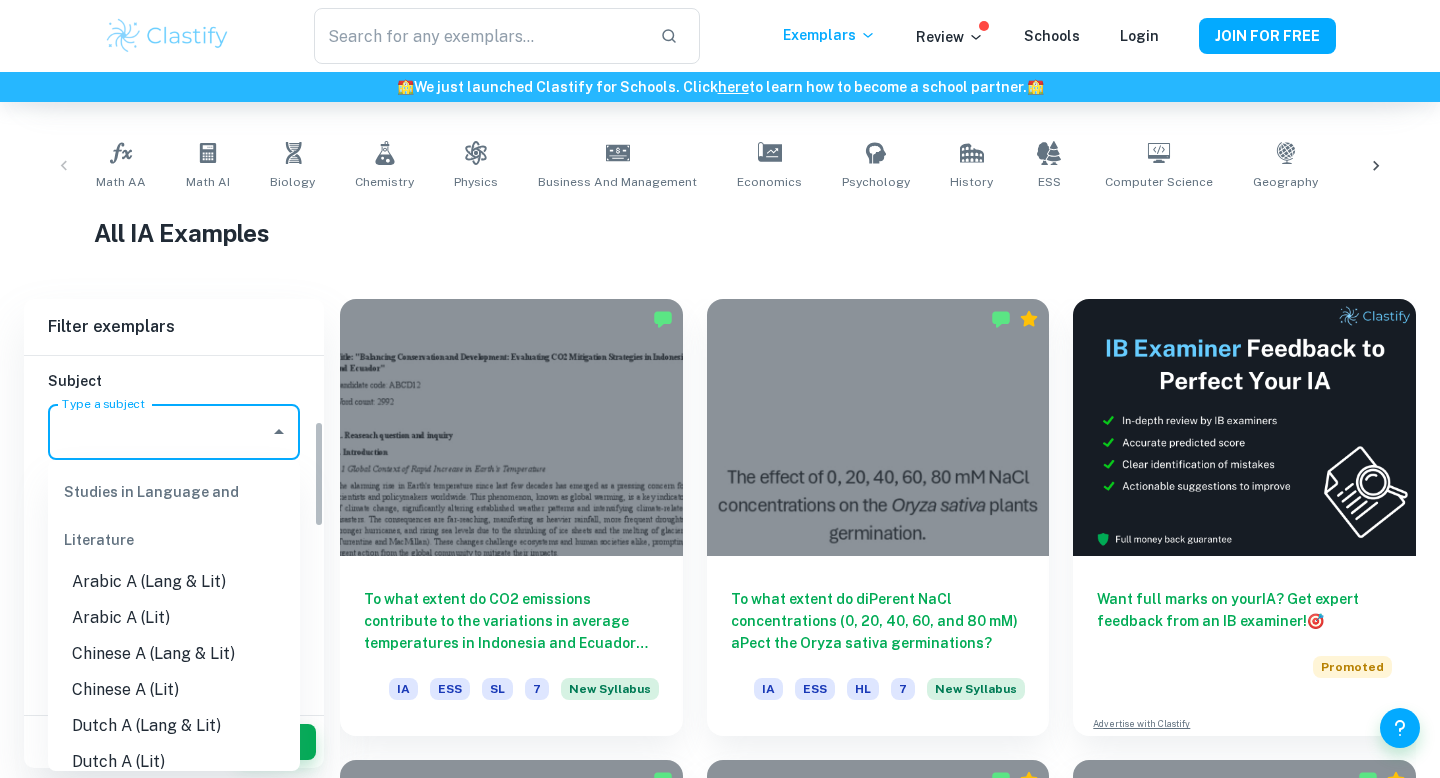 click on "Type a subject" at bounding box center [159, 432] 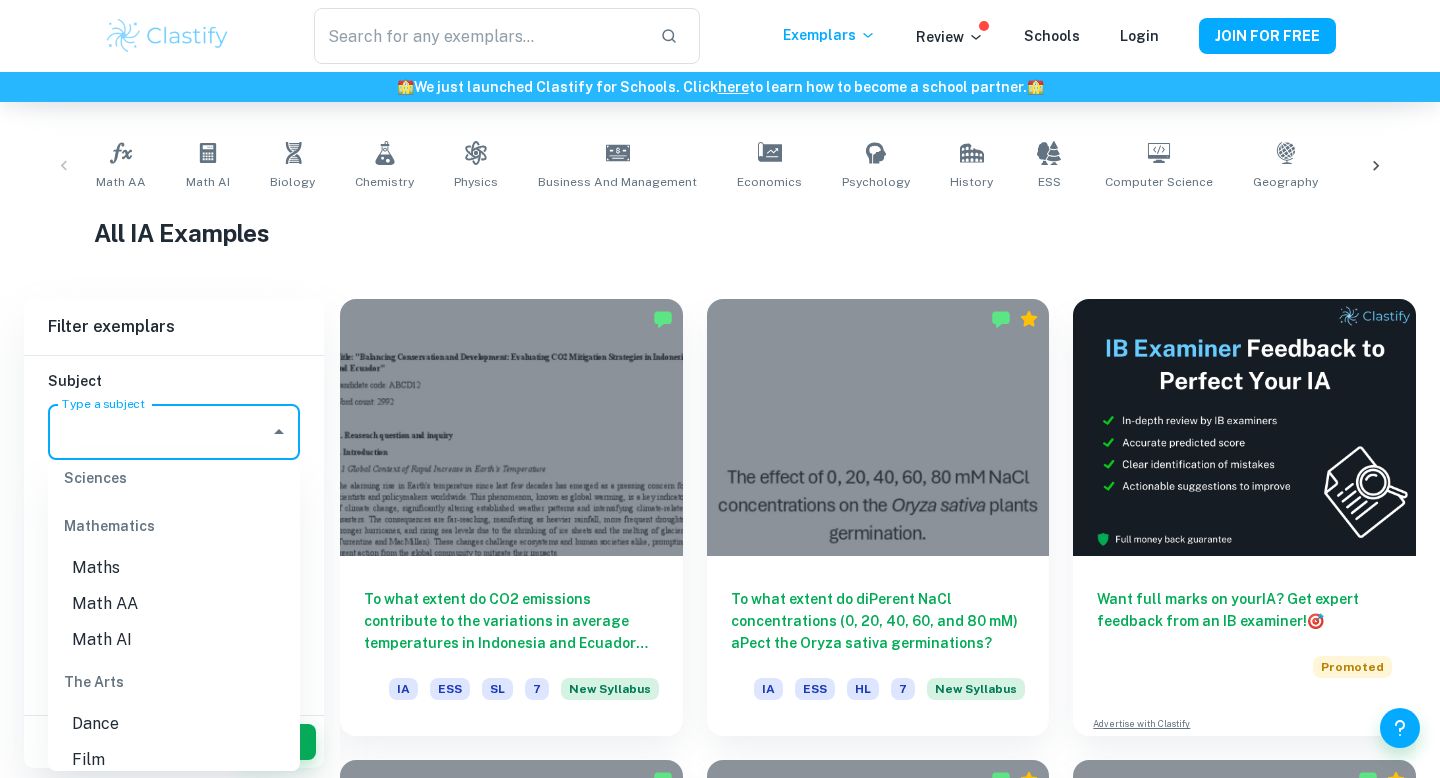 scroll, scrollTop: 2684, scrollLeft: 0, axis: vertical 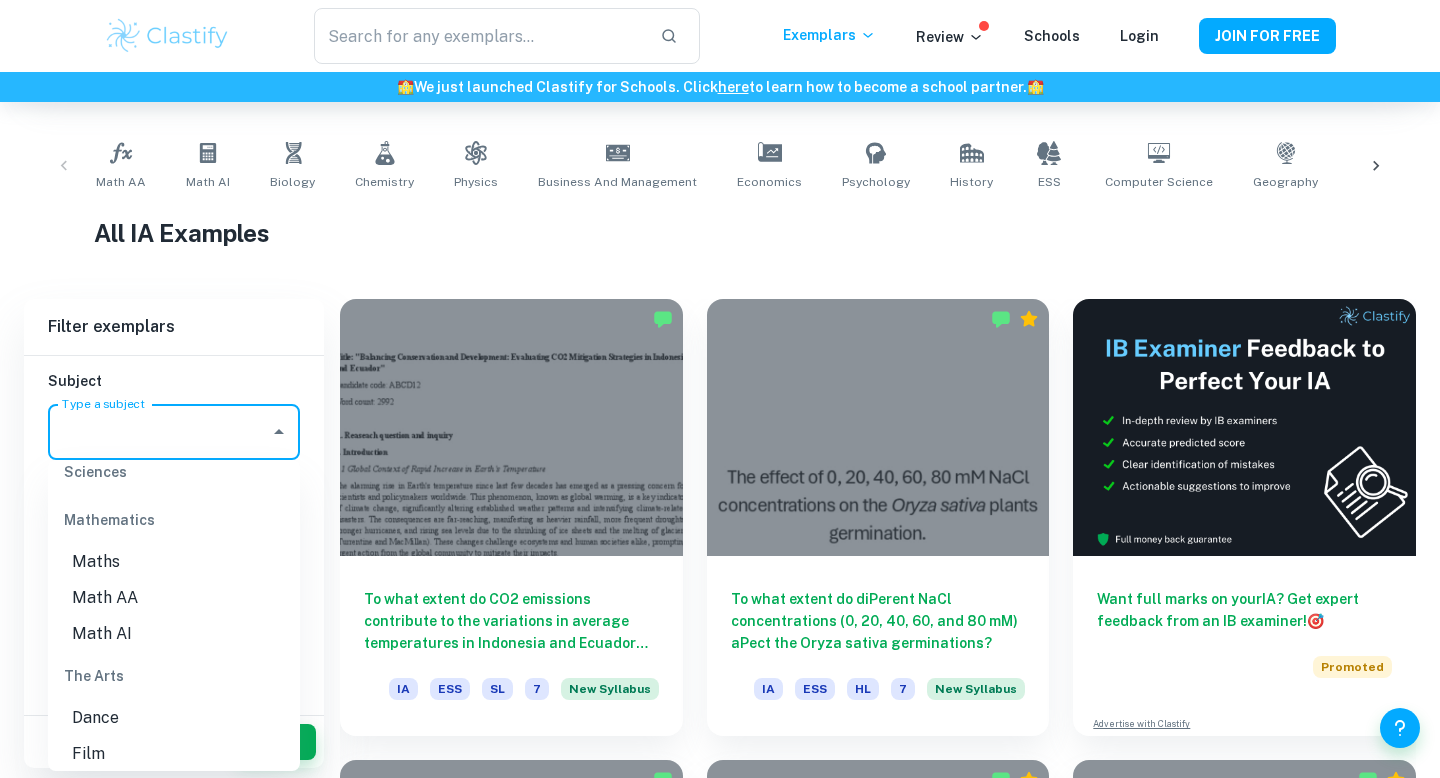 click on "Math AI" at bounding box center [174, 634] 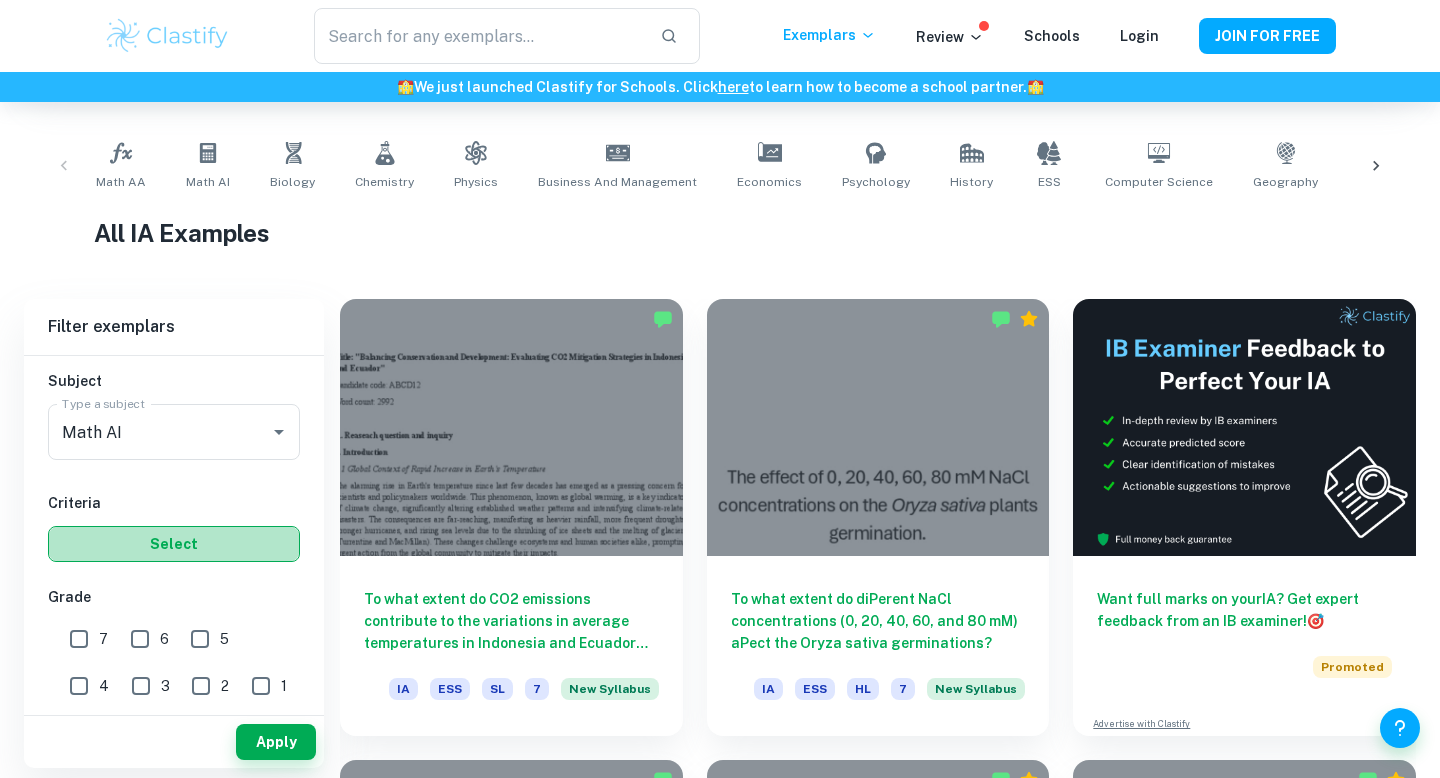 click on "Select" at bounding box center [174, 544] 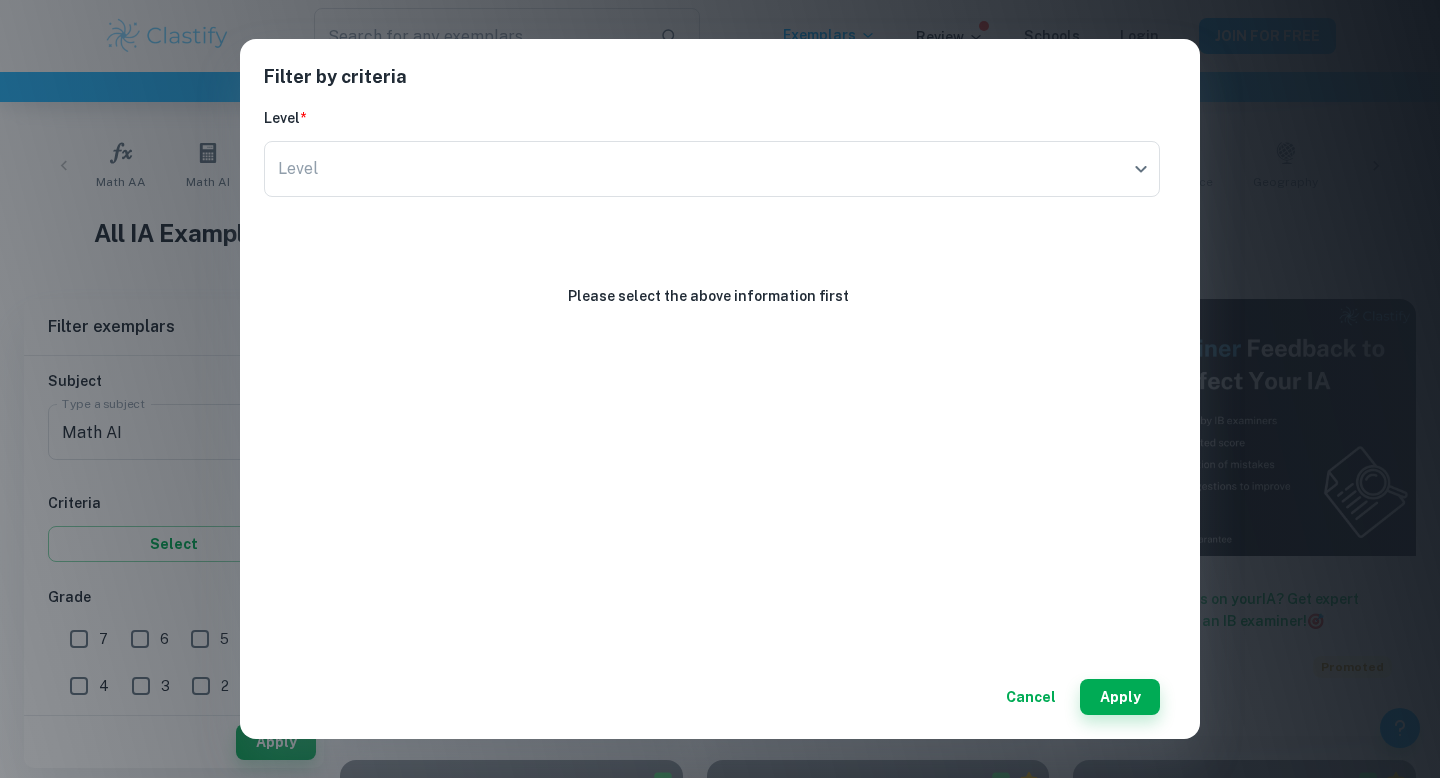 click on "Cancel" at bounding box center (1031, 697) 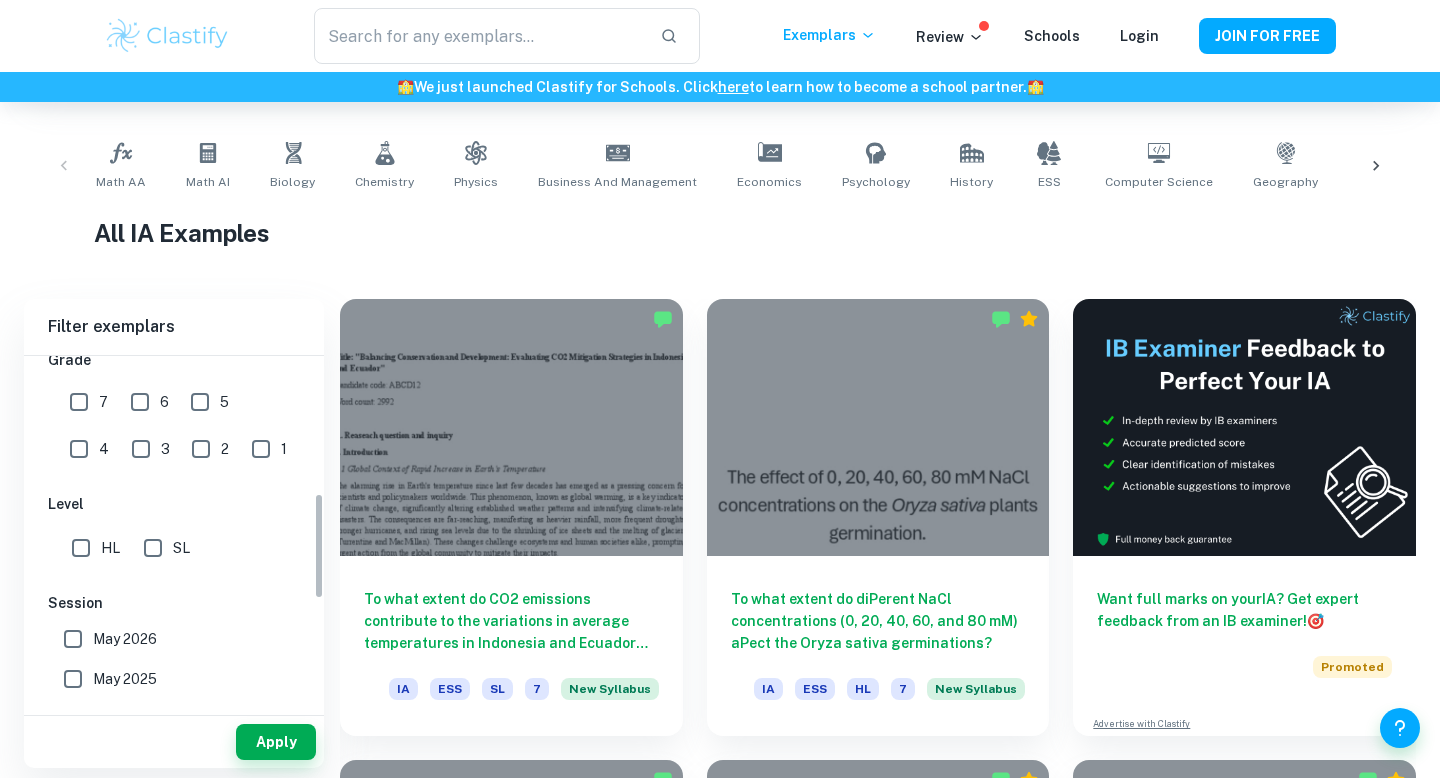 scroll, scrollTop: 496, scrollLeft: 0, axis: vertical 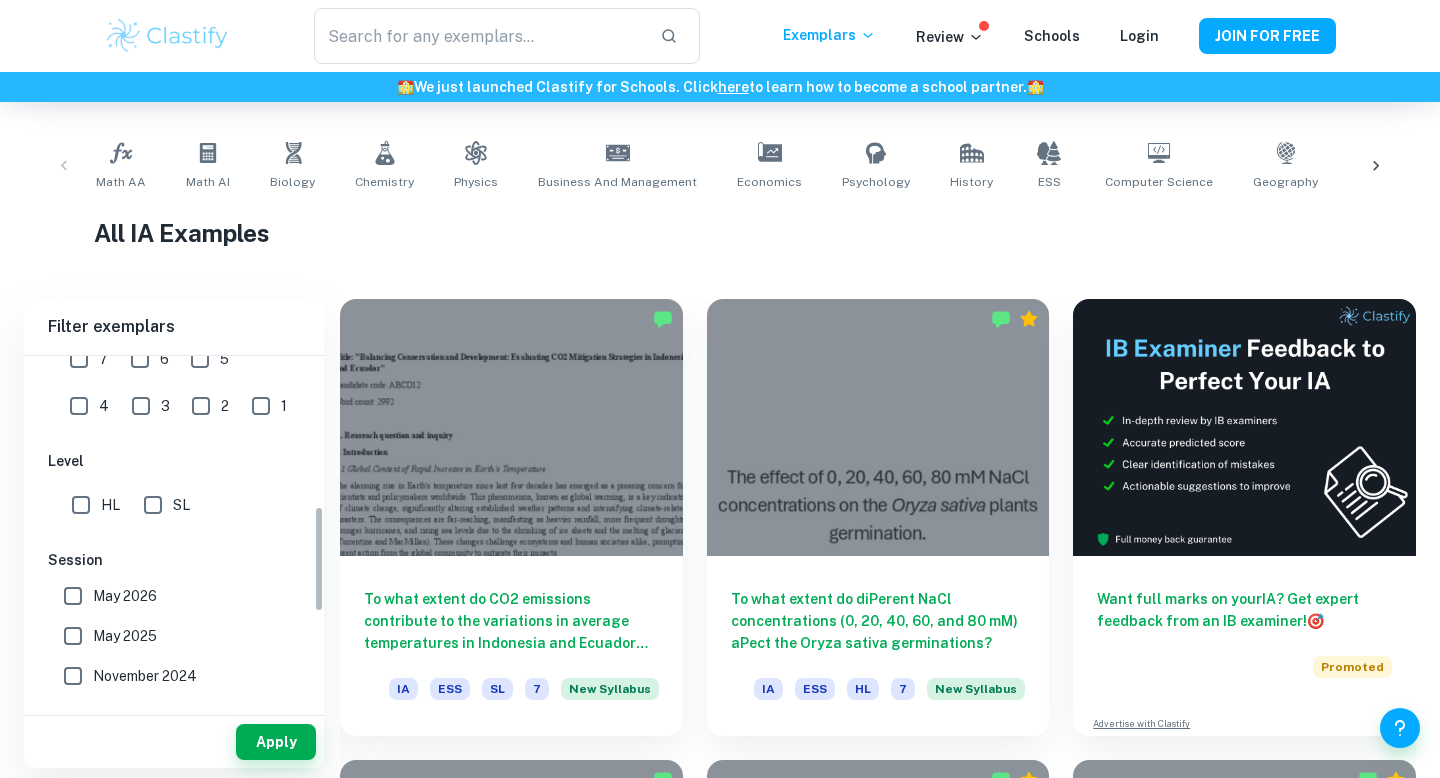 click on "SL" at bounding box center (153, 505) 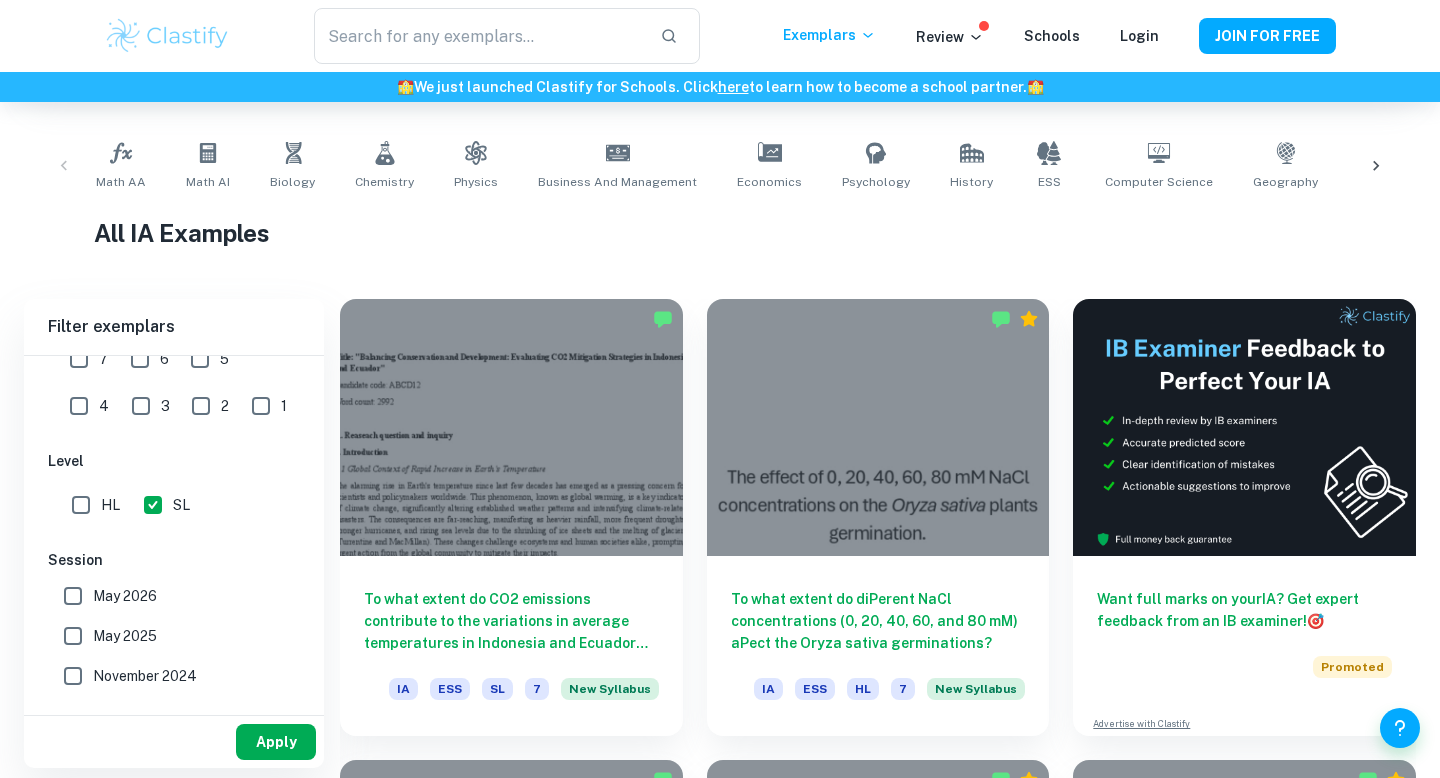 click on "Apply" at bounding box center (276, 742) 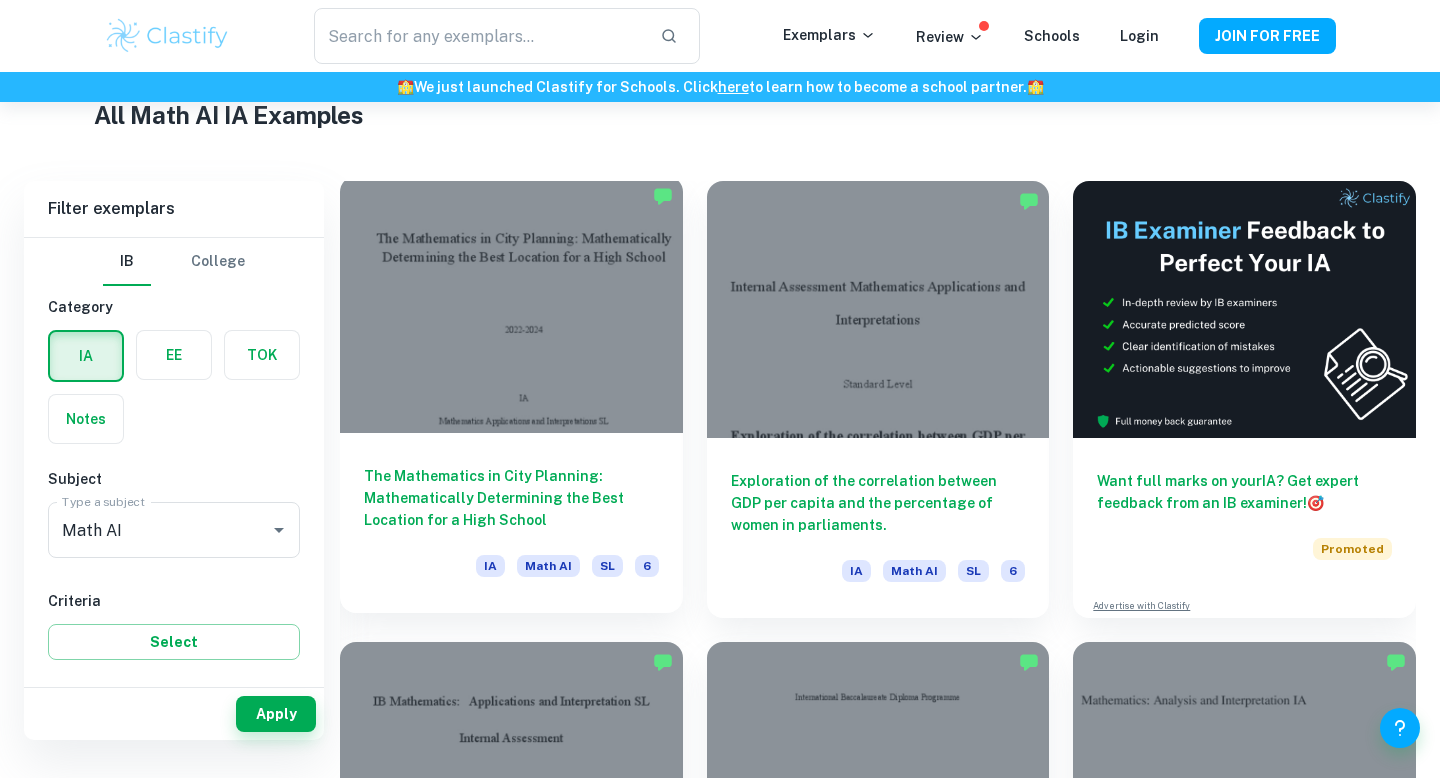 scroll, scrollTop: 501, scrollLeft: 0, axis: vertical 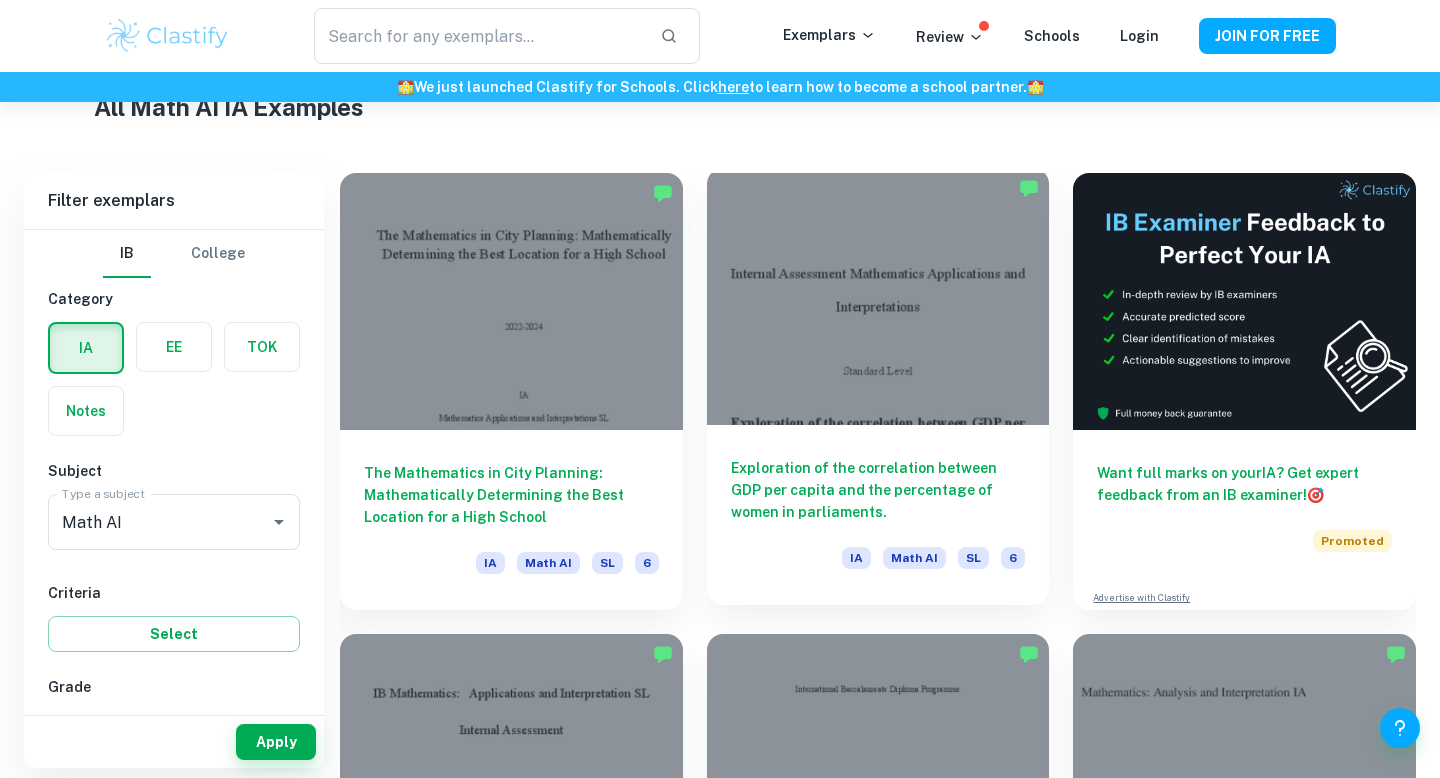 click at bounding box center (878, 296) 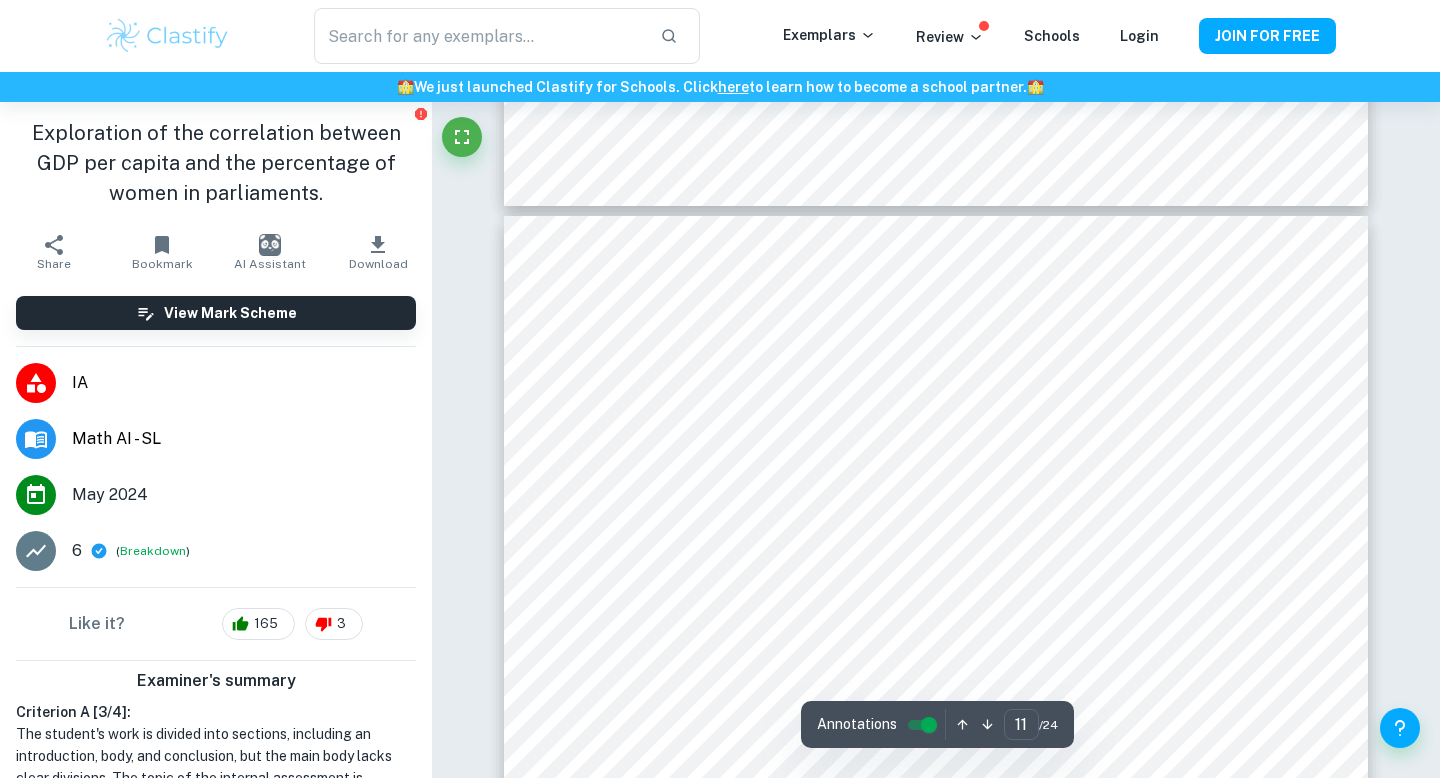 scroll, scrollTop: 10785, scrollLeft: 0, axis: vertical 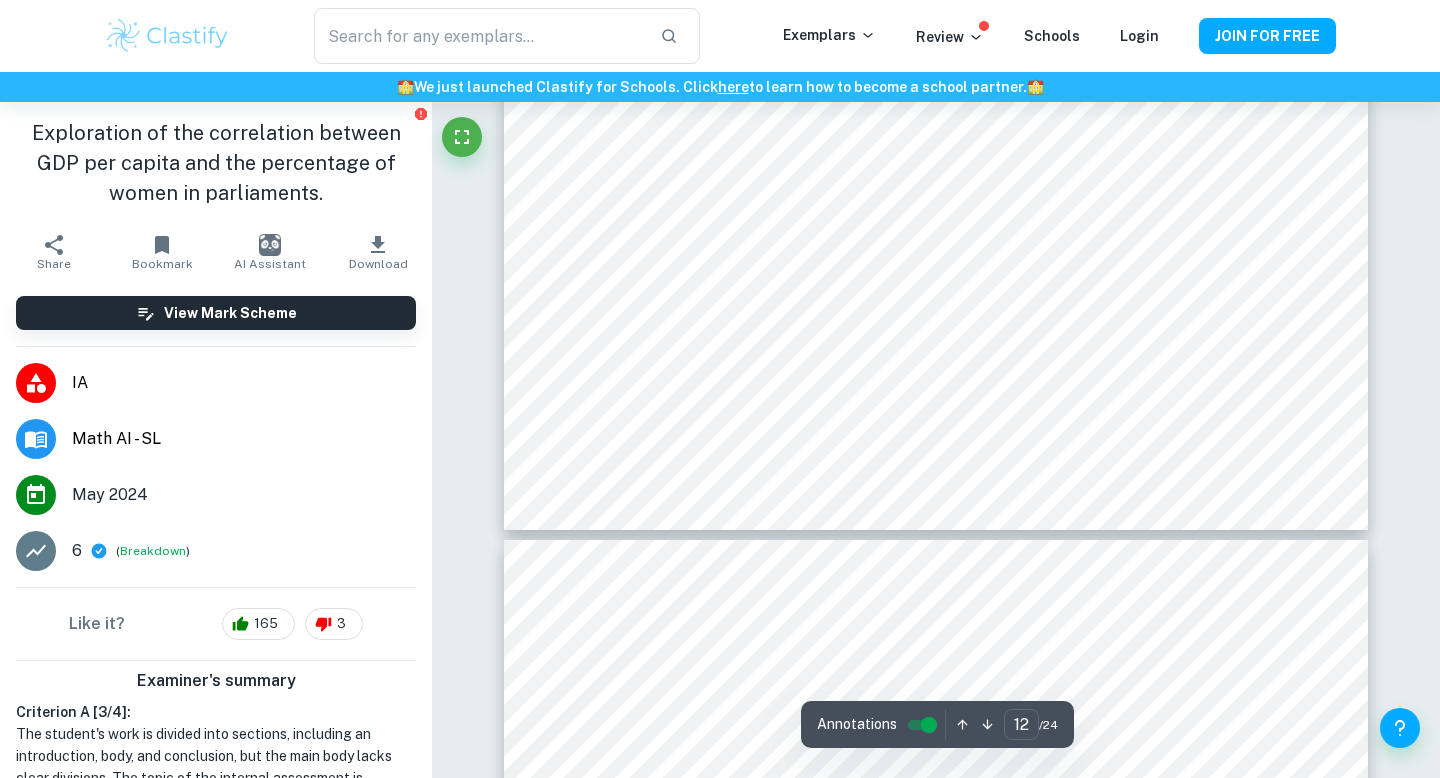 type on "13" 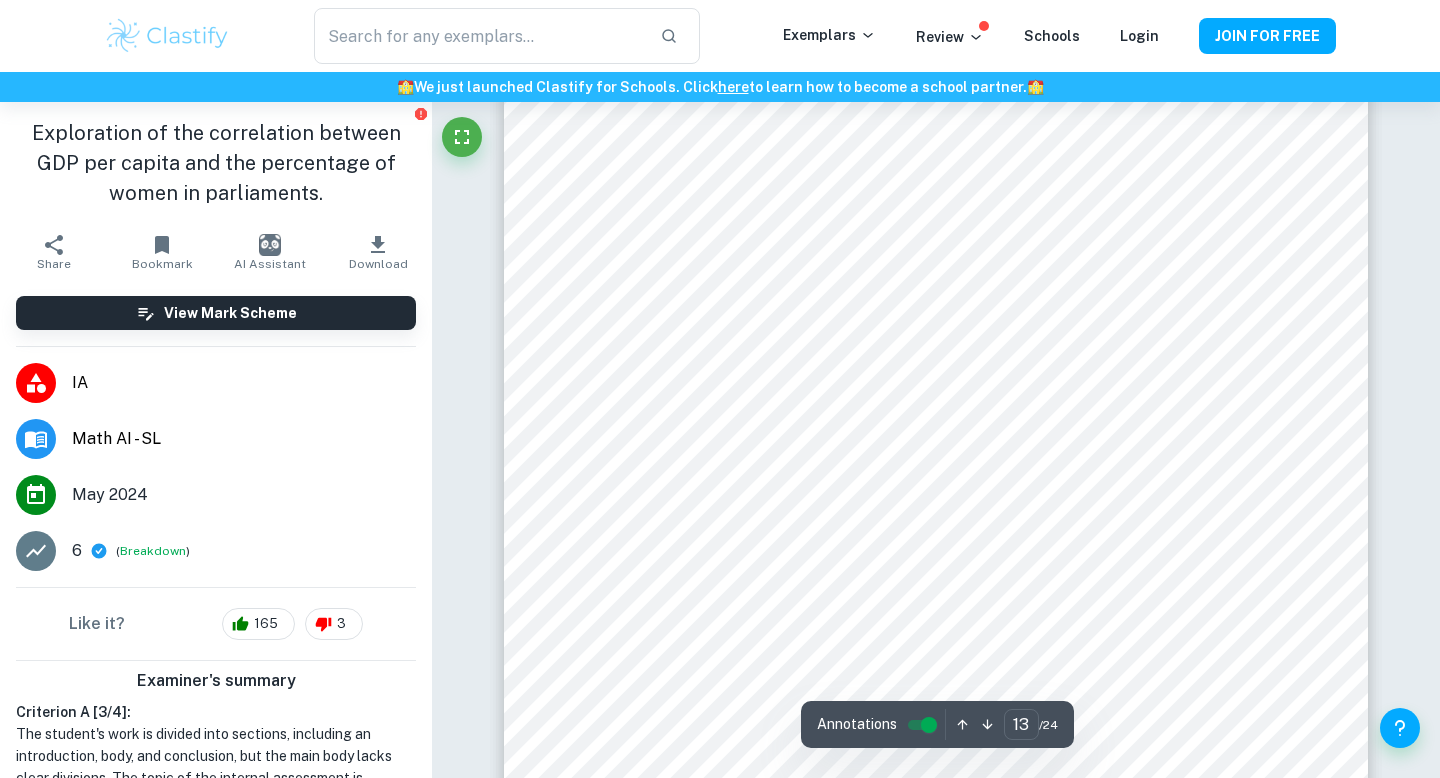scroll, scrollTop: 13360, scrollLeft: 0, axis: vertical 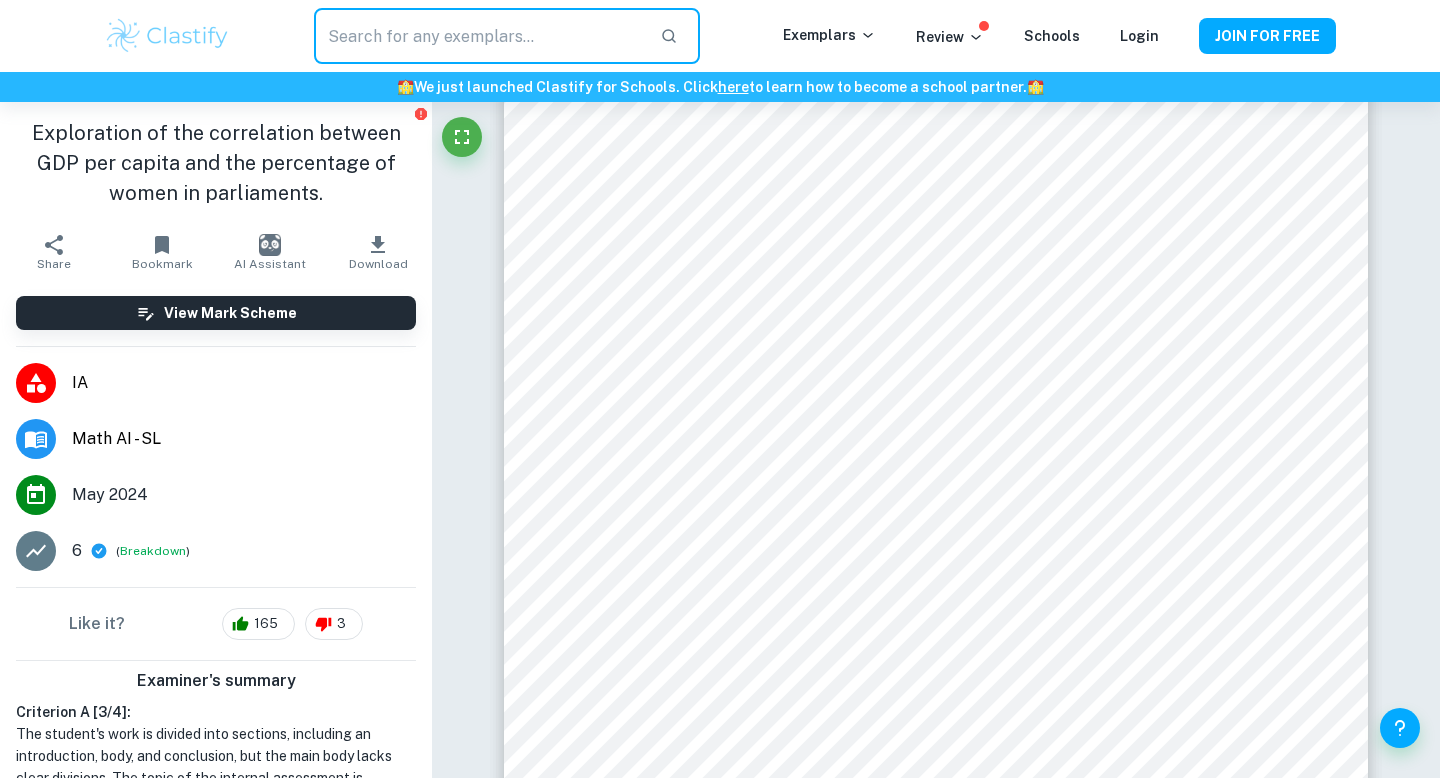 click at bounding box center [479, 36] 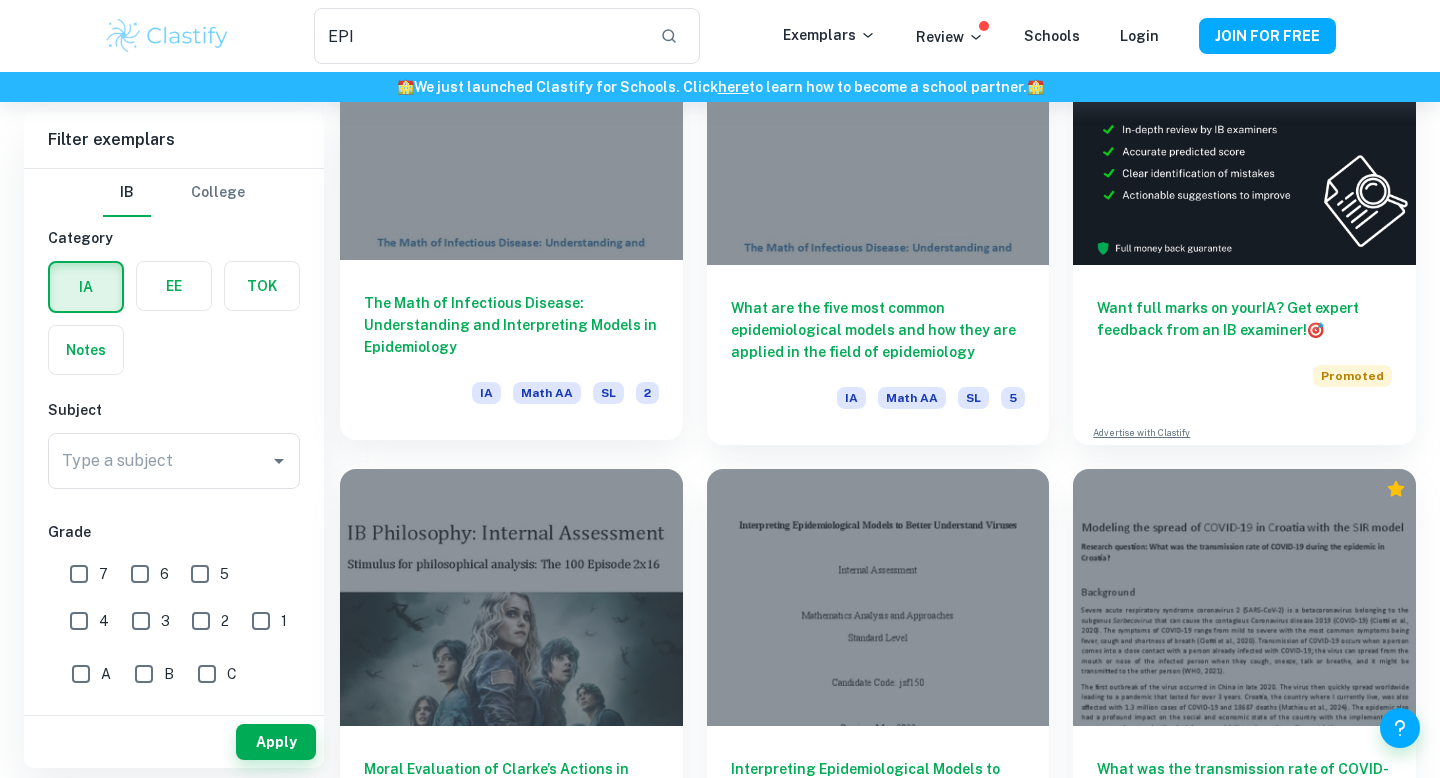 scroll, scrollTop: 0, scrollLeft: 0, axis: both 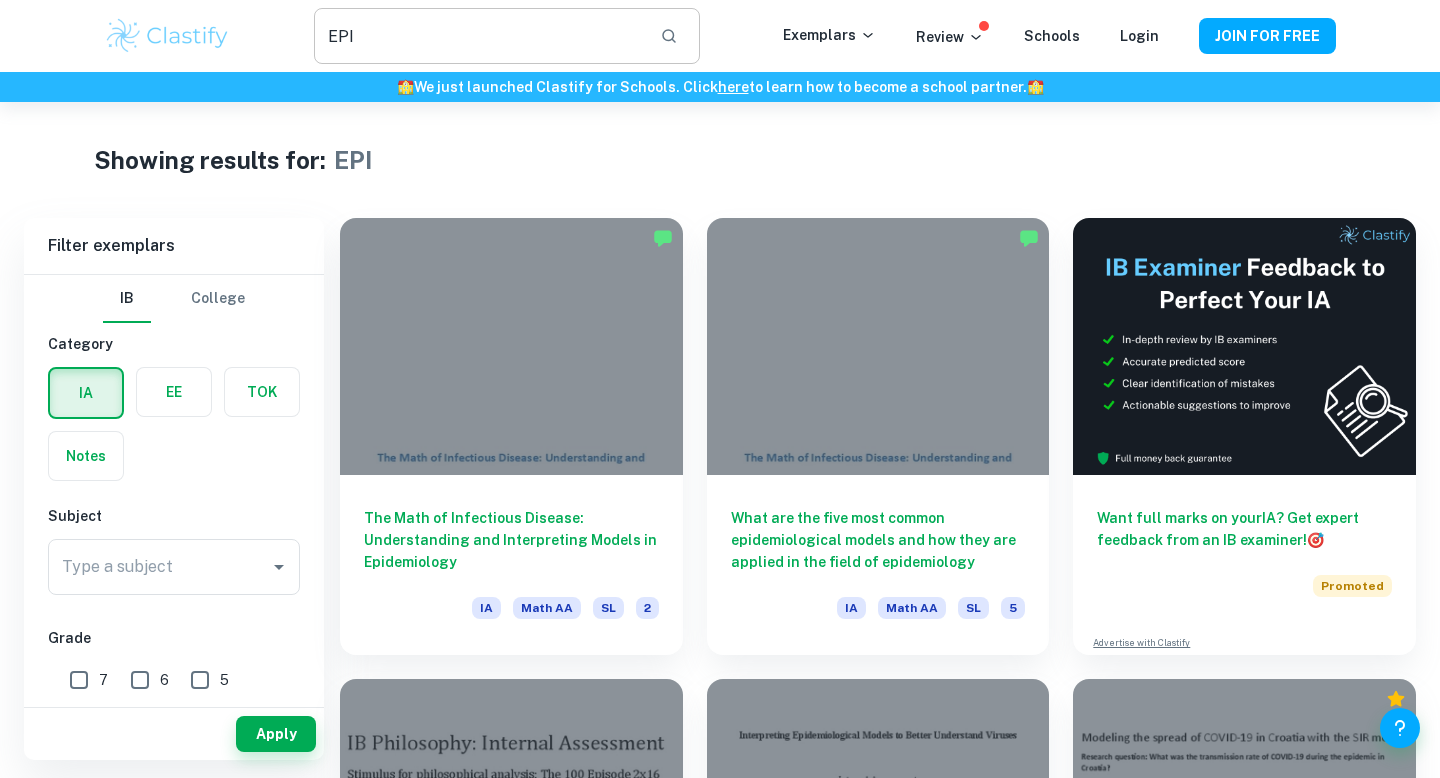click on "EPI" at bounding box center (479, 36) 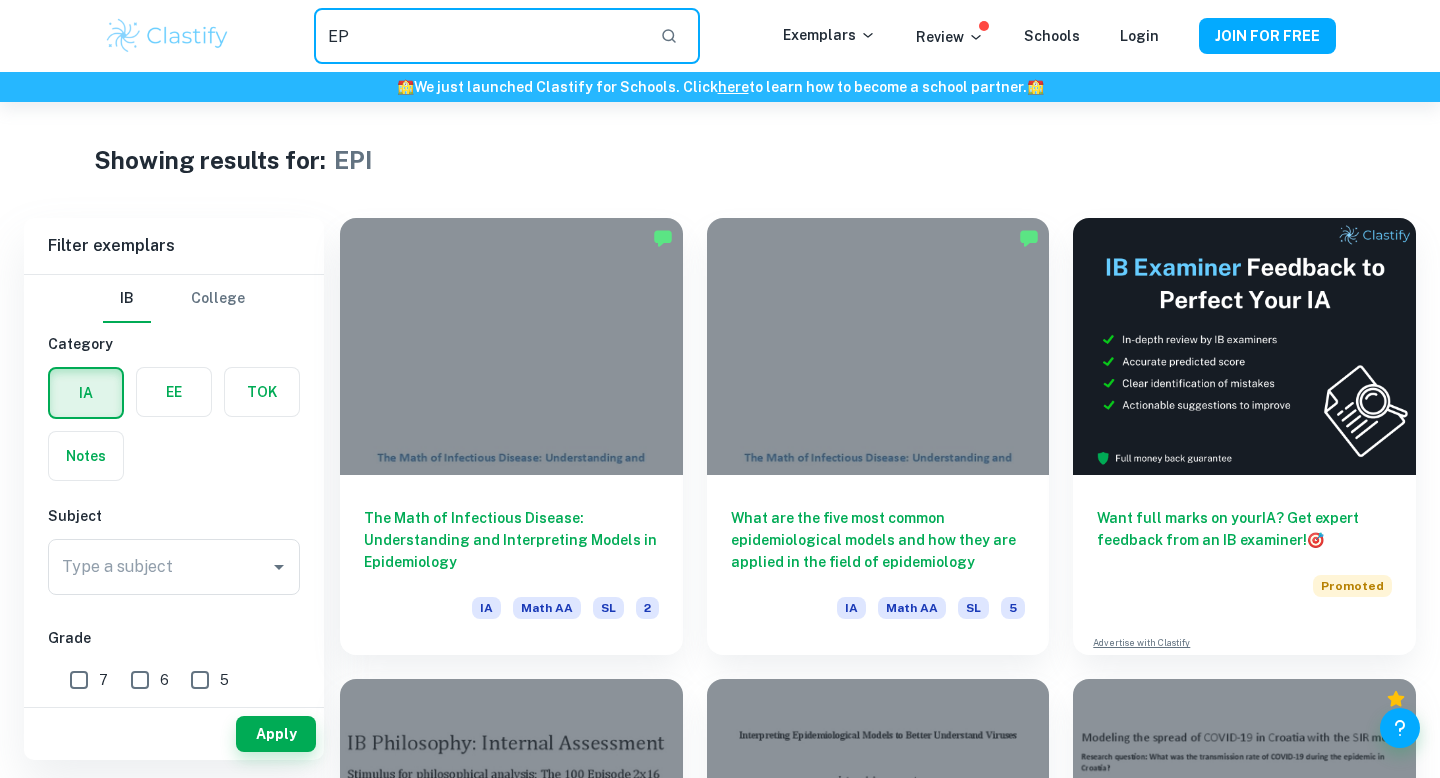 type on "E" 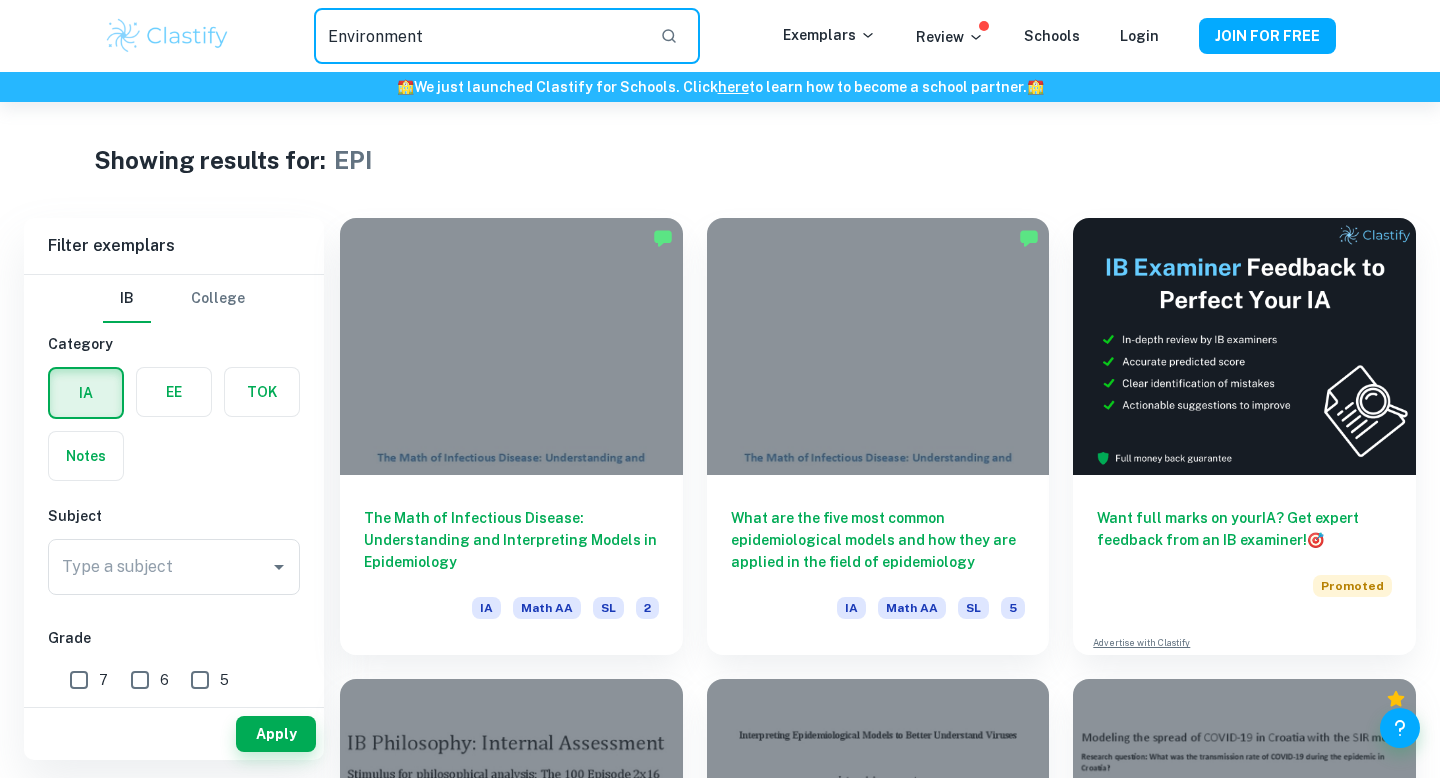 type on "Environment" 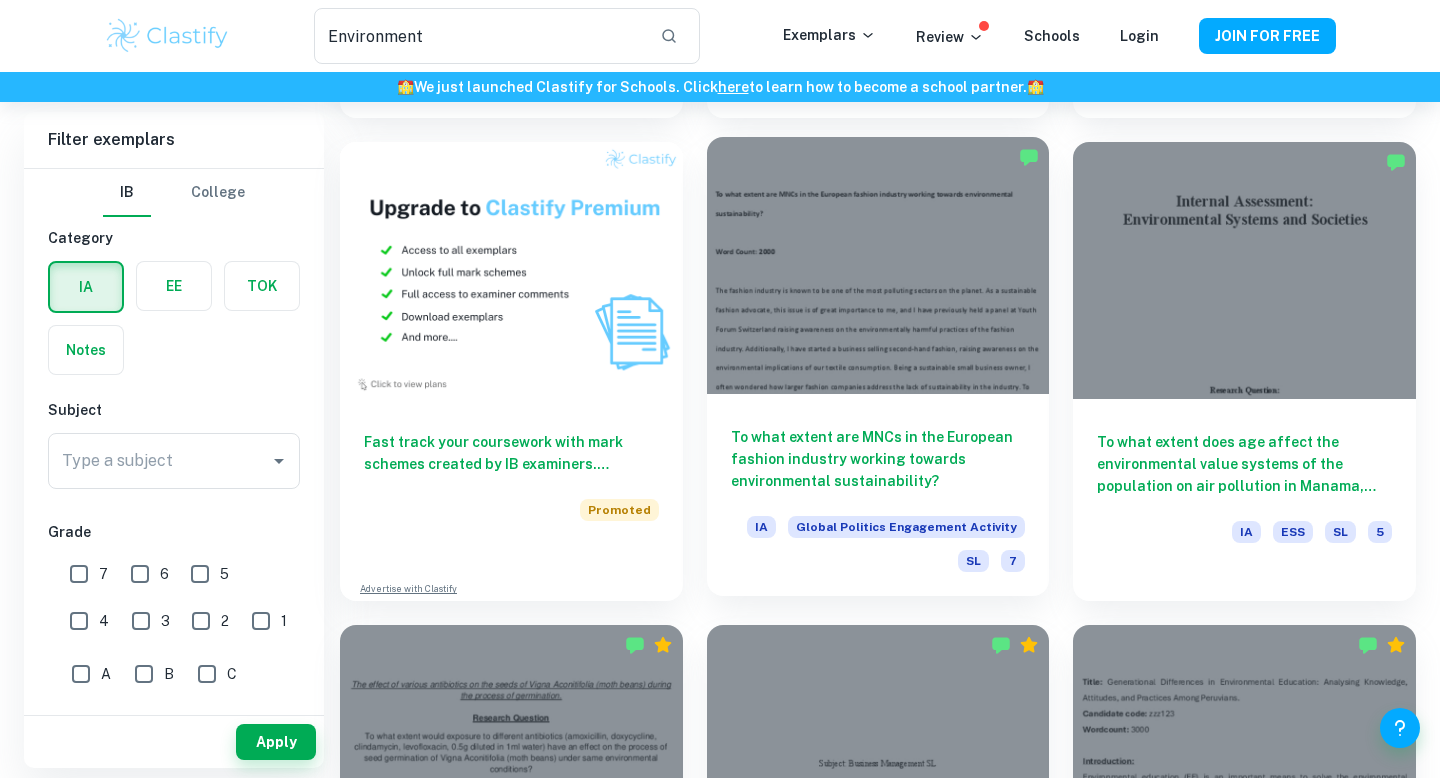 scroll, scrollTop: 1000, scrollLeft: 0, axis: vertical 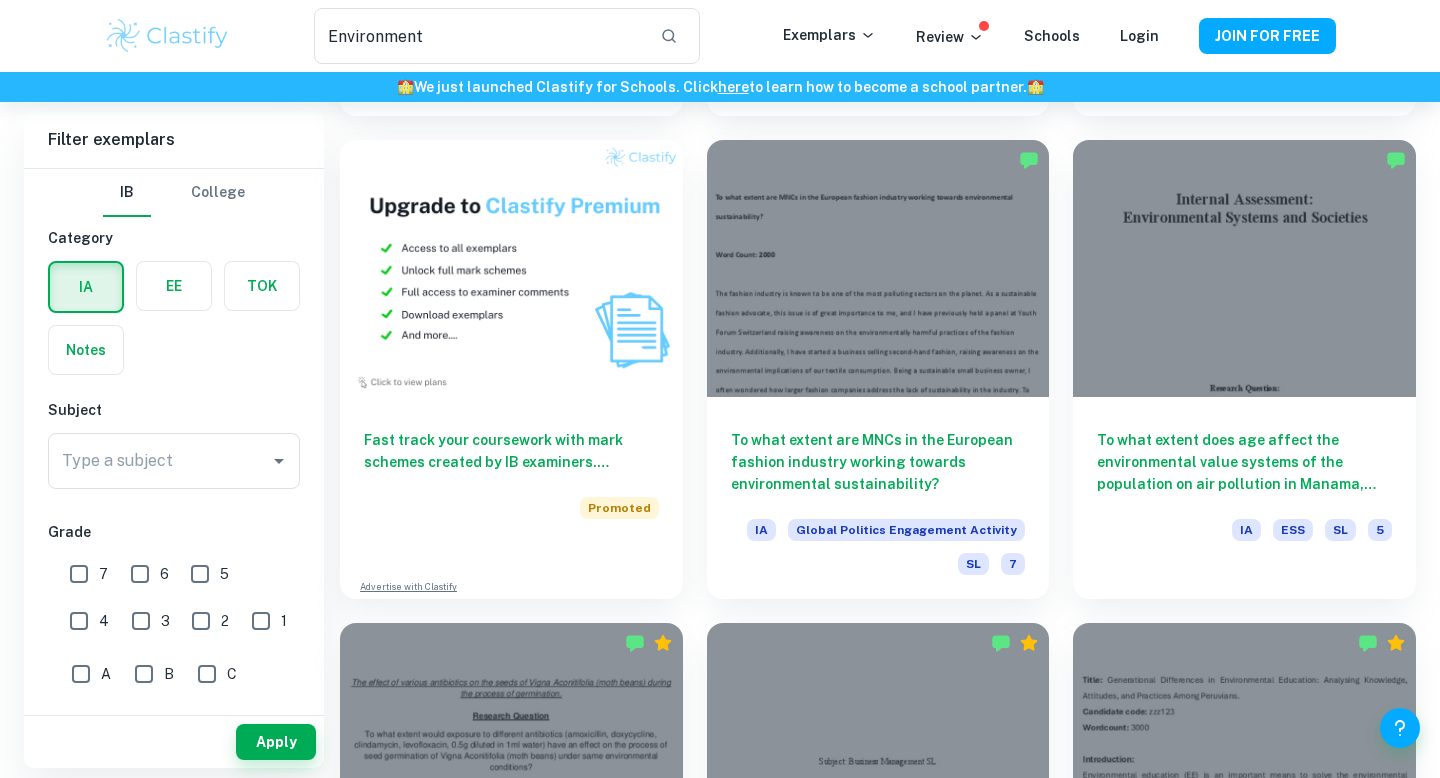 click on "Type a subject Type a subject" at bounding box center (174, 461) 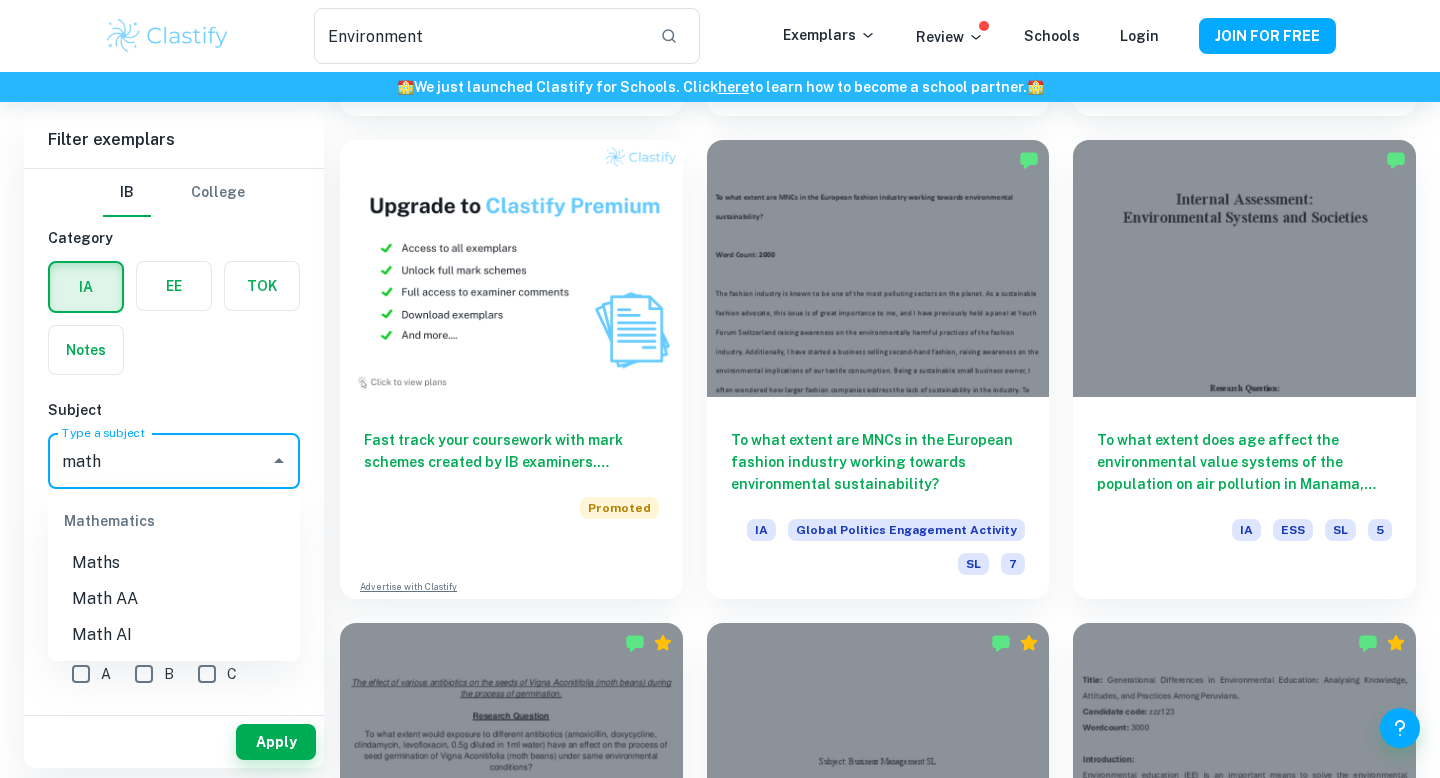 click on "Math AI" at bounding box center (174, 635) 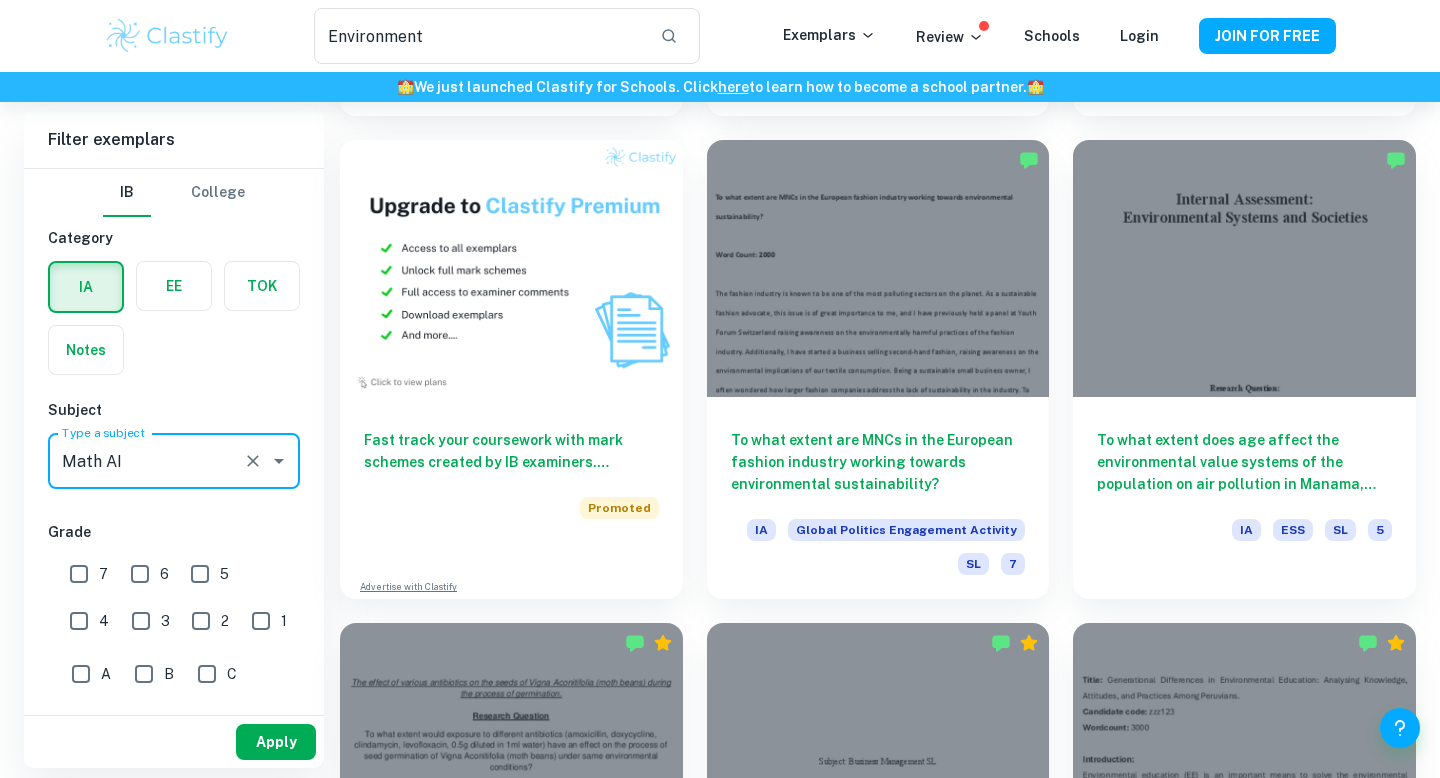 type on "Math AI" 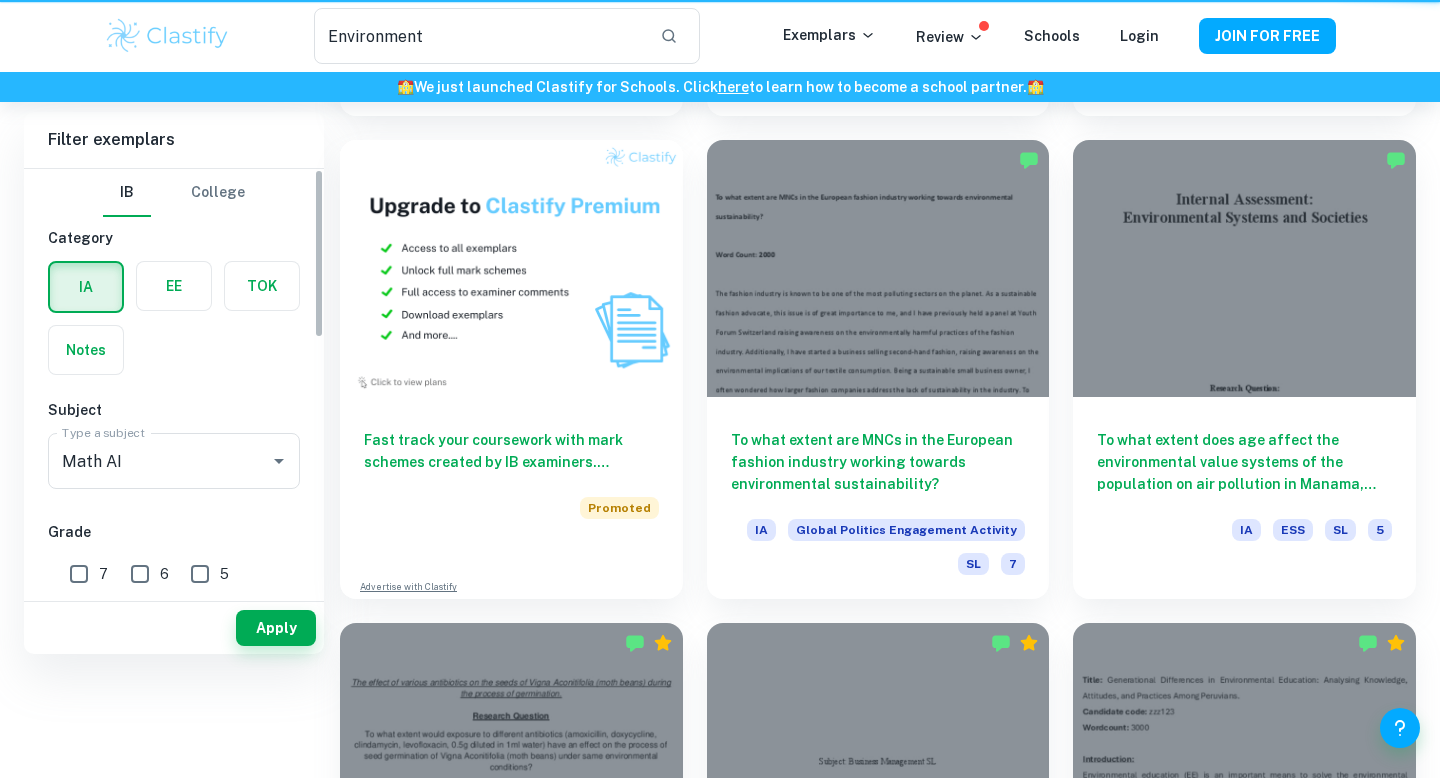 scroll, scrollTop: 0, scrollLeft: 0, axis: both 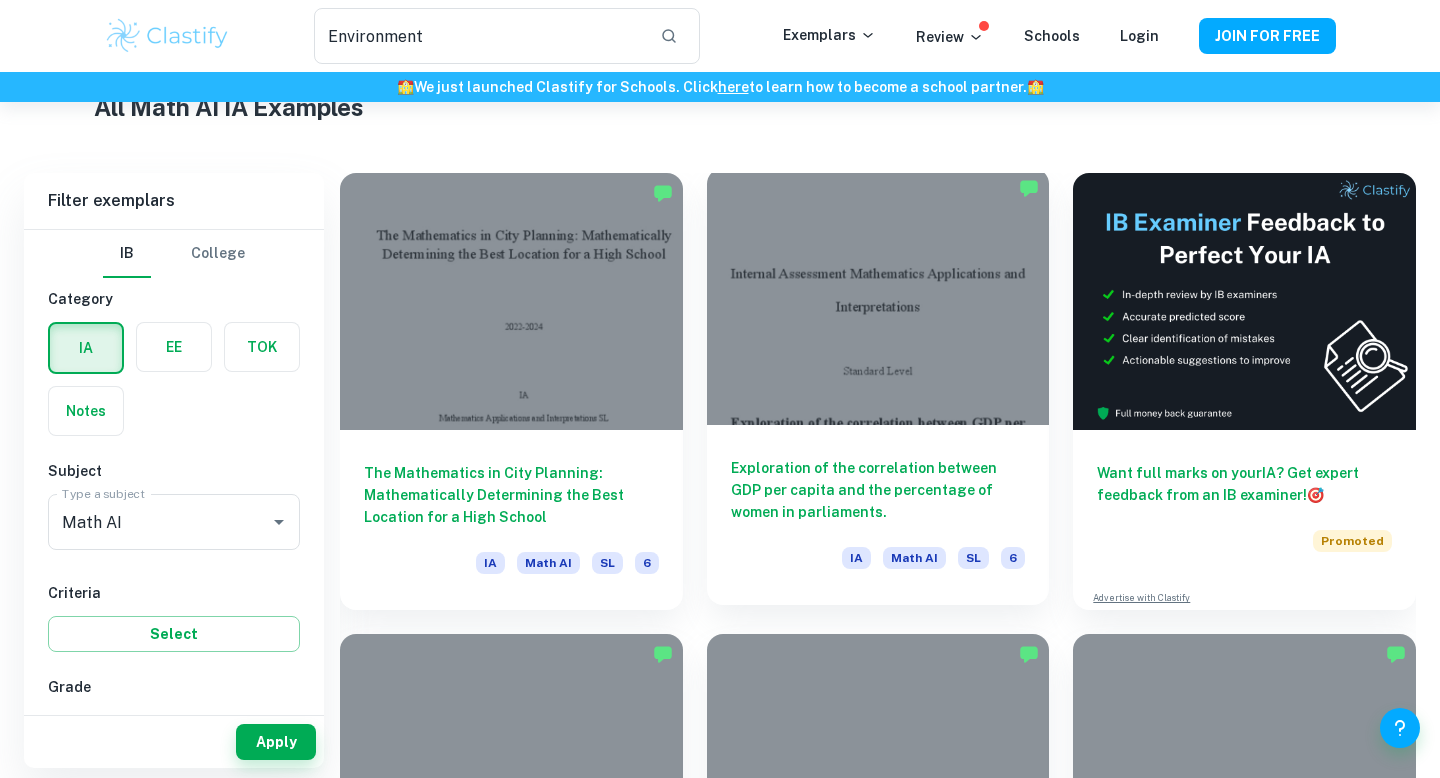 click at bounding box center (878, 296) 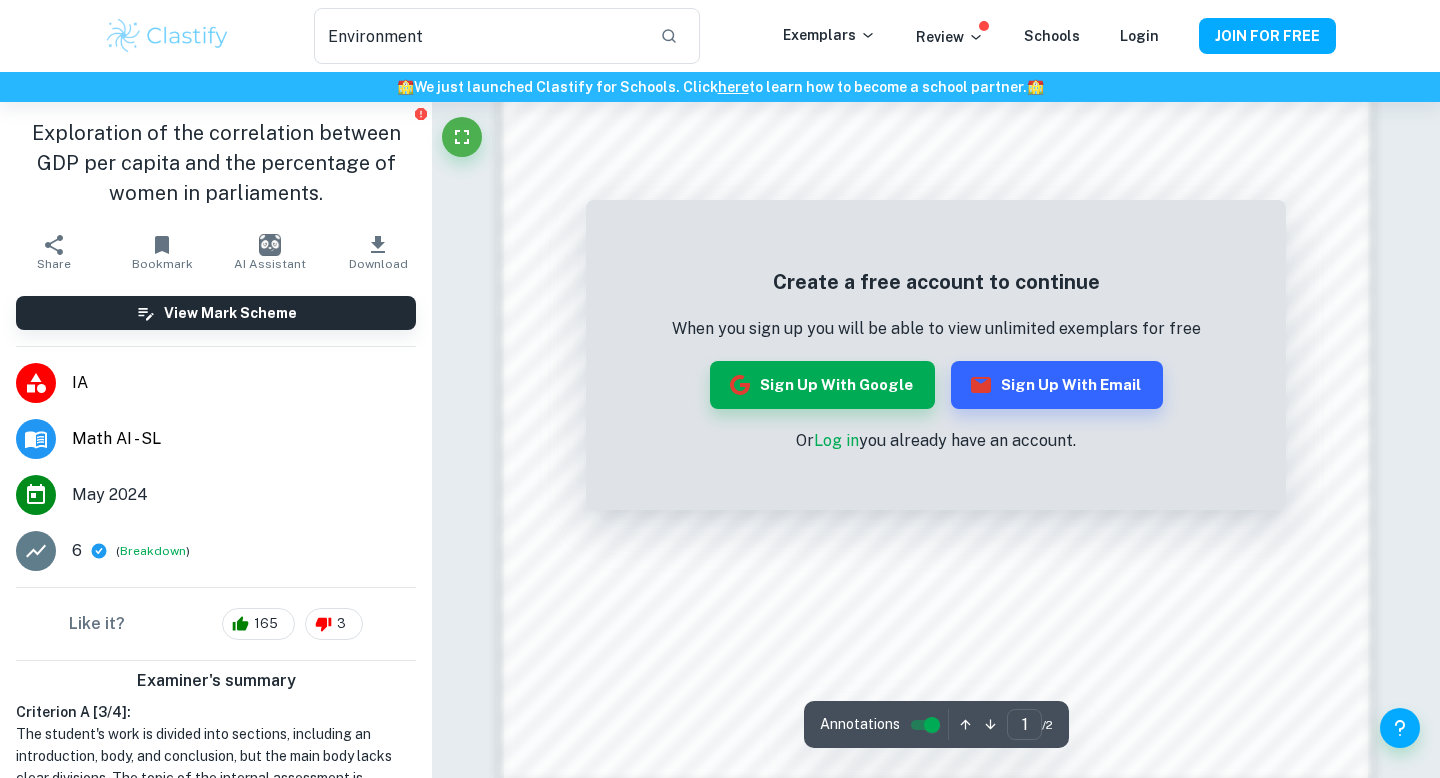 scroll, scrollTop: 1936, scrollLeft: 0, axis: vertical 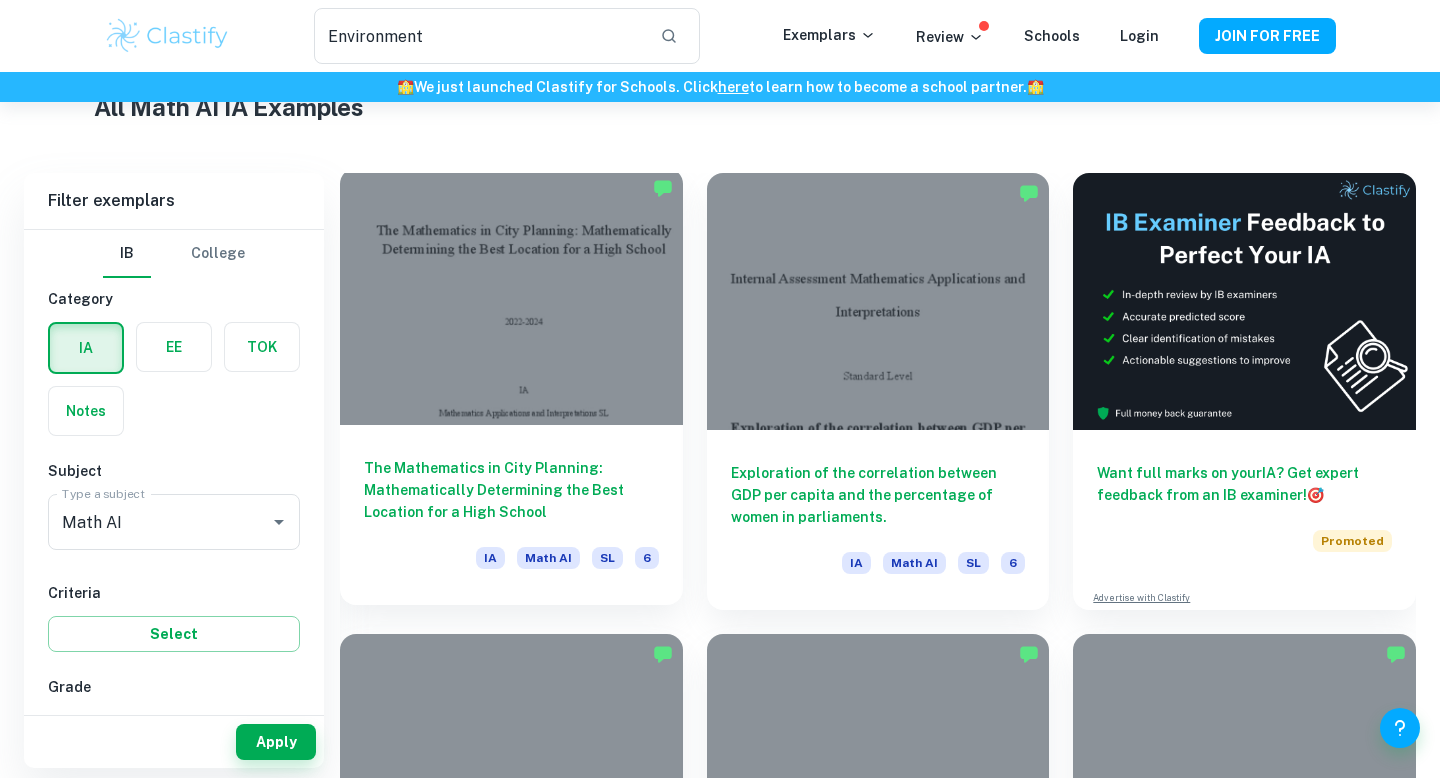 click at bounding box center (511, 296) 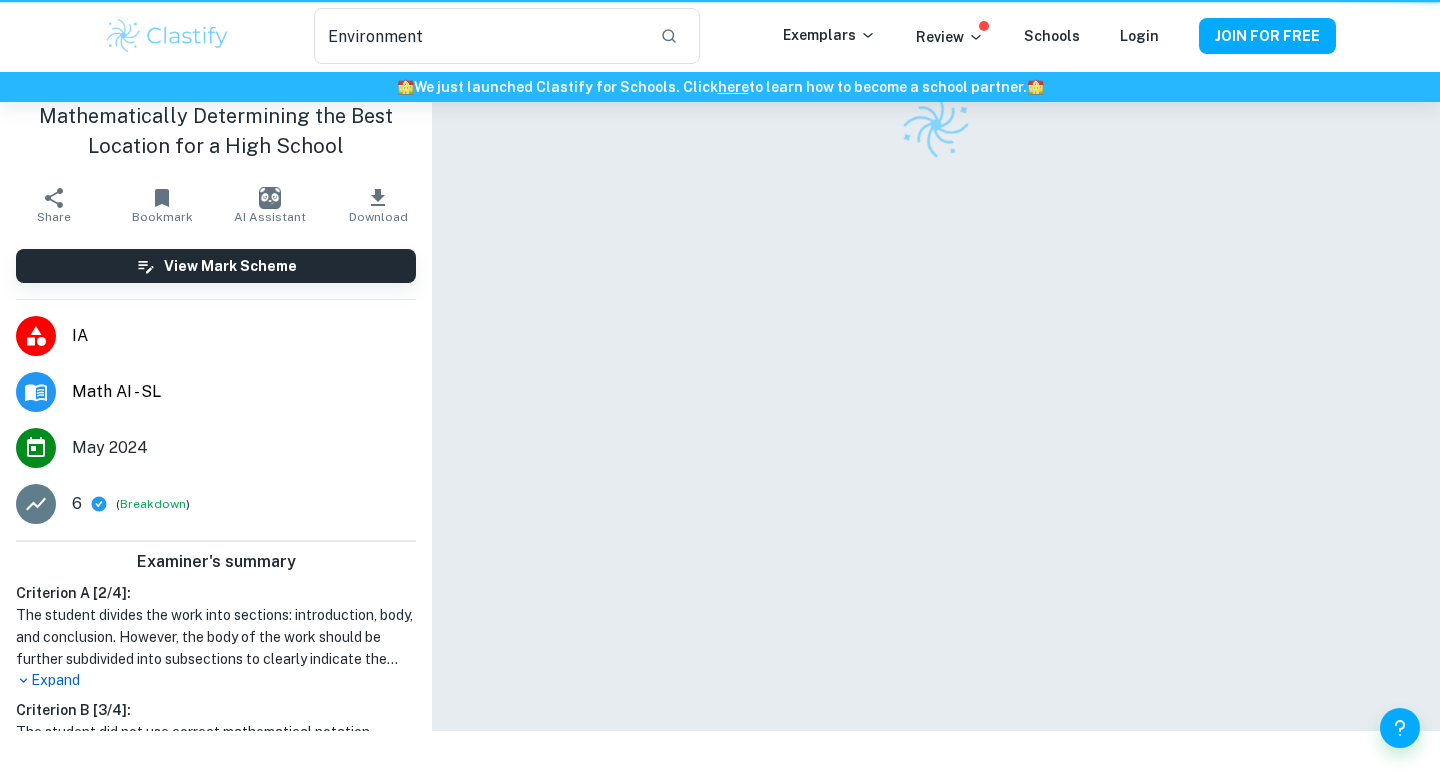 scroll, scrollTop: 0, scrollLeft: 0, axis: both 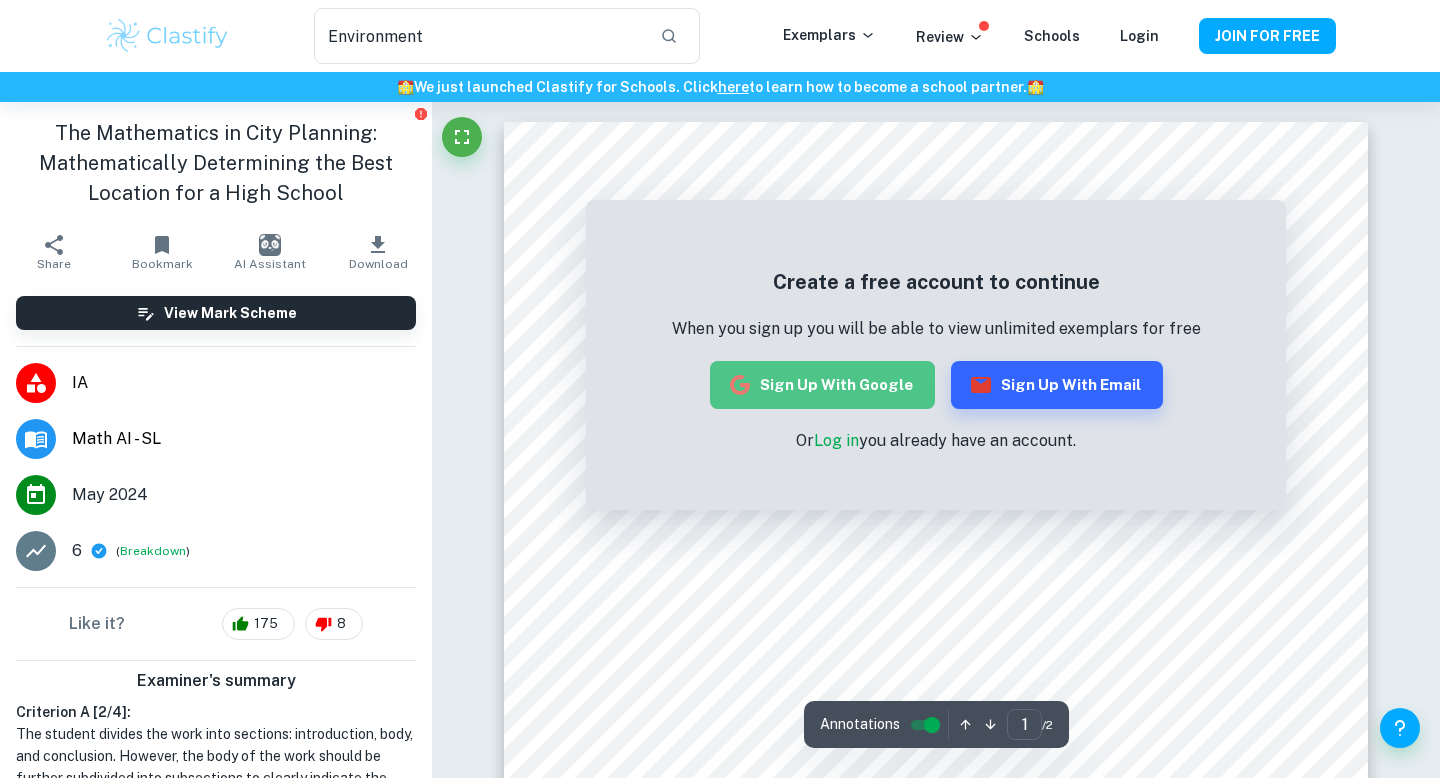 click on "Sign up with Google" at bounding box center [822, 385] 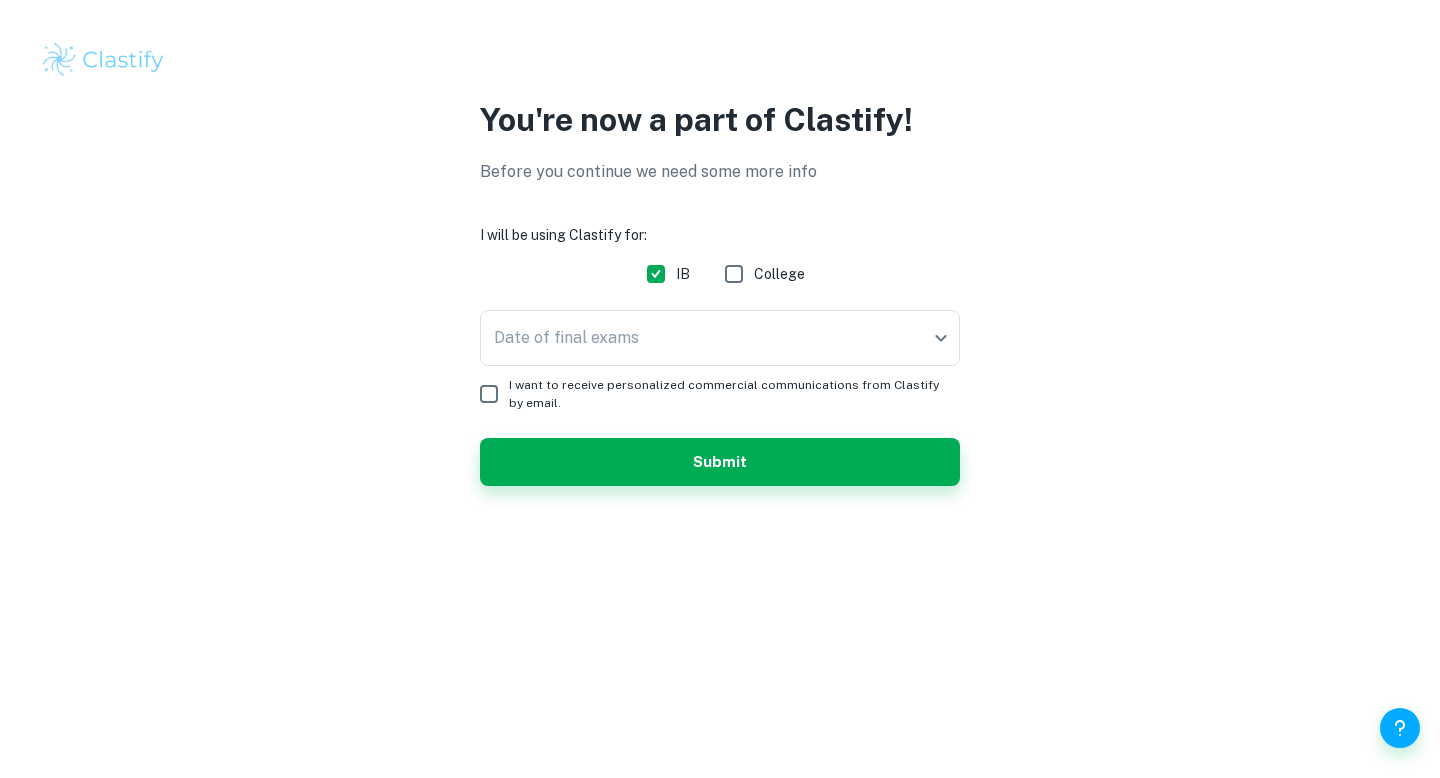 scroll, scrollTop: 0, scrollLeft: 0, axis: both 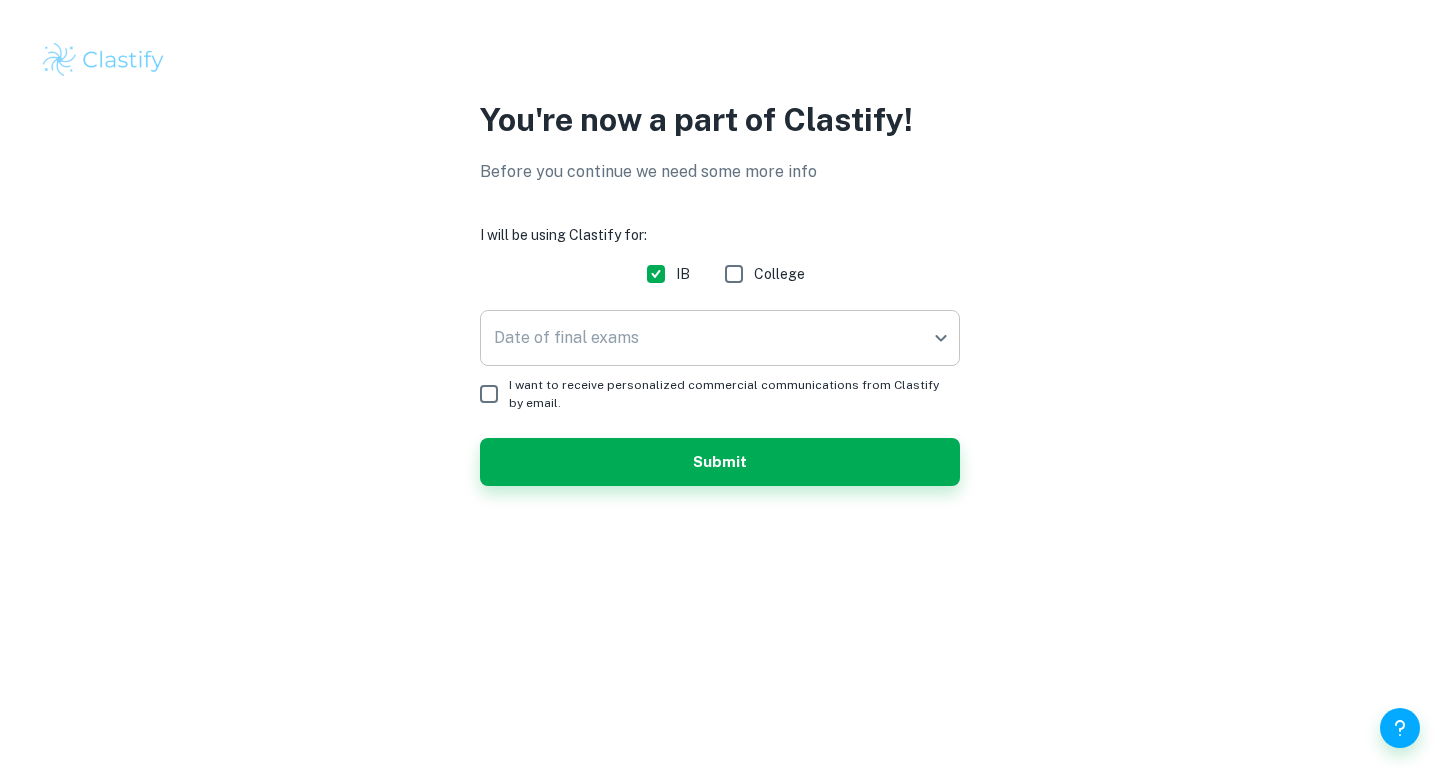click on "We value your privacy We use cookies to enhance your browsing experience, serve personalised ads or content, and analyse our traffic. By clicking "Accept All", you consent to our use of cookies.   Cookie Policy Customise   Reject All   Accept All   Customise Consent Preferences   We use cookies to help you navigate efficiently and perform certain functions. You will find detailed information about all cookies under each consent category below. The cookies that are categorised as "Necessary" are stored on your browser as they are essential for enabling the basic functionalities of the site. ...  Show more For more information on how Google's third-party cookies operate and handle your data, see:   Google Privacy Policy Necessary Always Active Necessary cookies are required to enable the basic features of this site, such as providing secure log-in or adjusting your consent preferences. These cookies do not store any personally identifiable data. Functional Analytics Performance Advertisement Uncategorised" at bounding box center [720, 389] 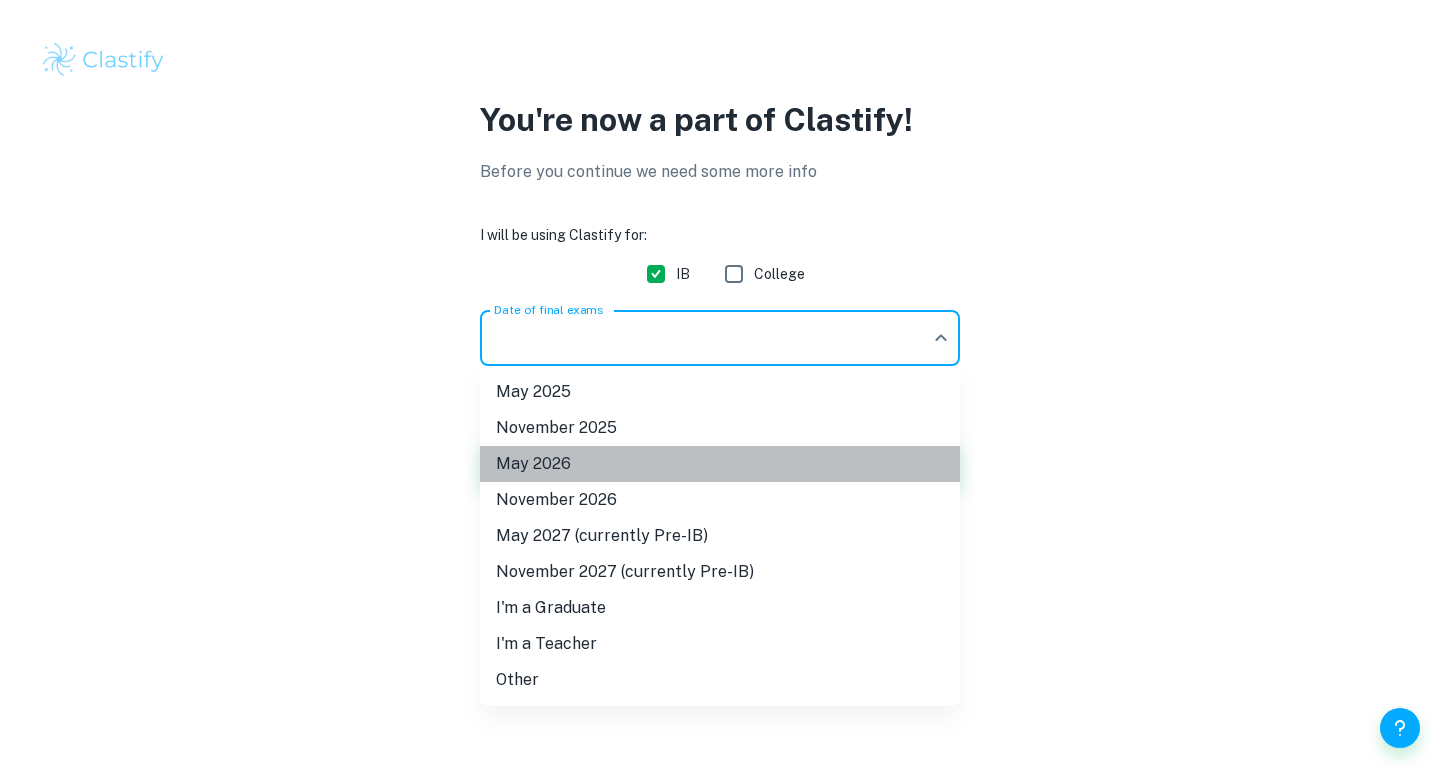 click on "May 2026" at bounding box center (720, 464) 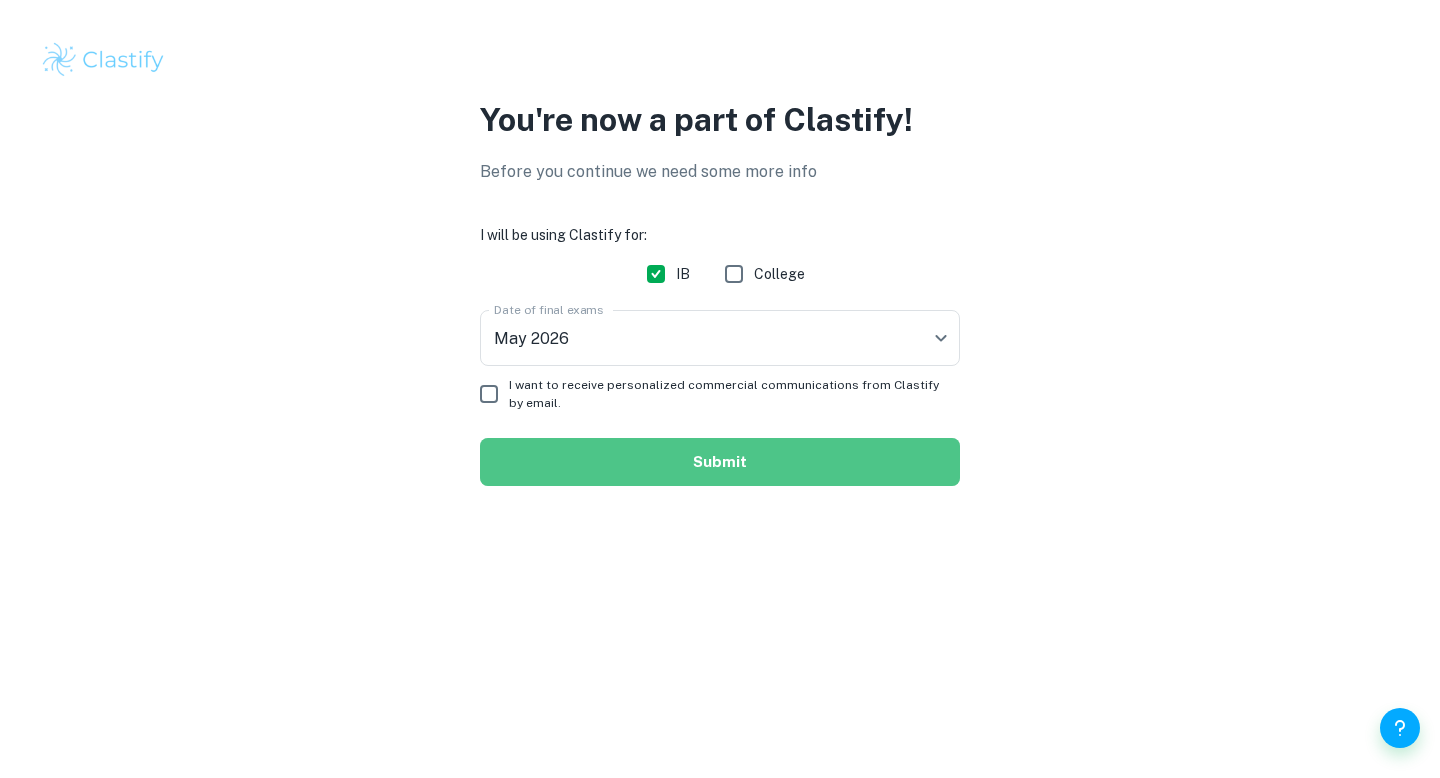 click on "Submit" at bounding box center (720, 462) 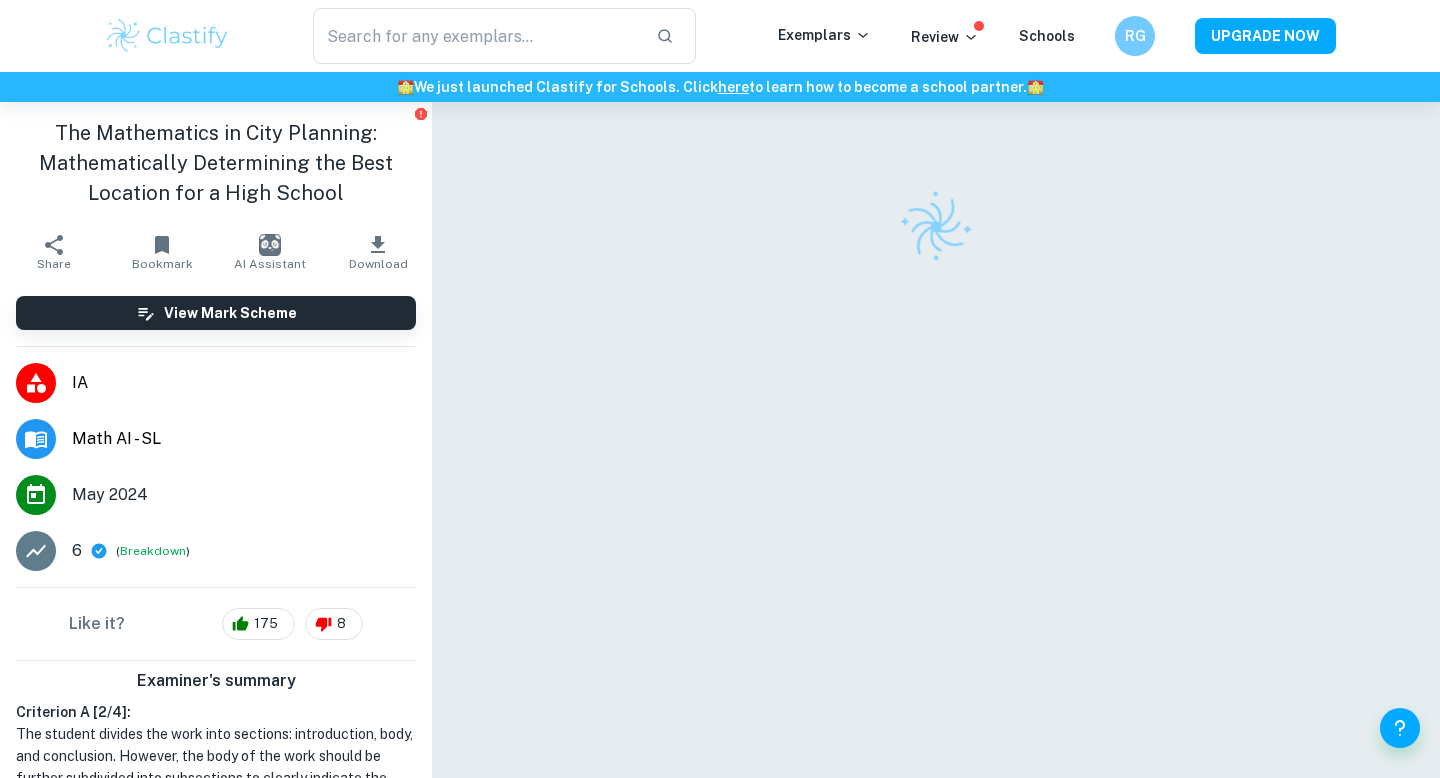 scroll, scrollTop: 0, scrollLeft: 0, axis: both 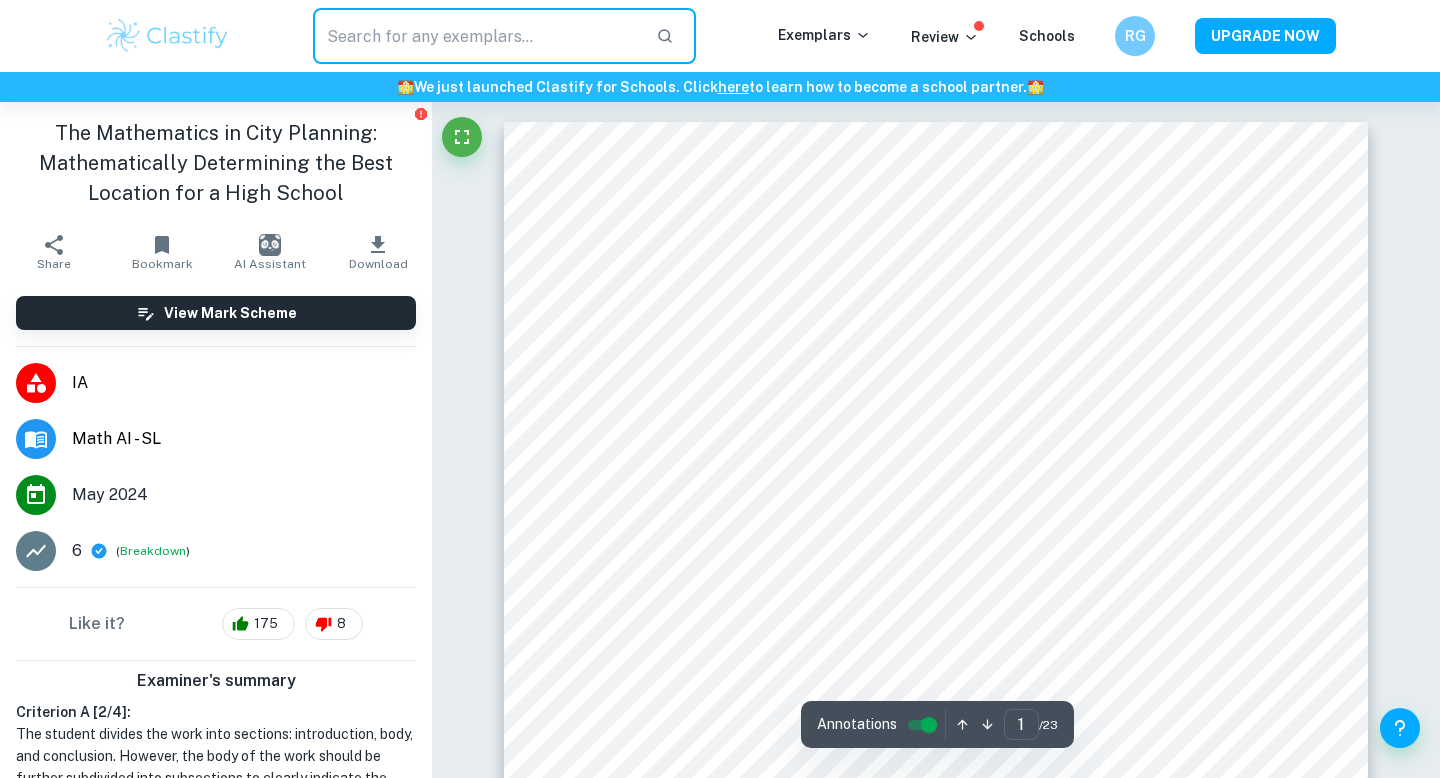click at bounding box center (476, 36) 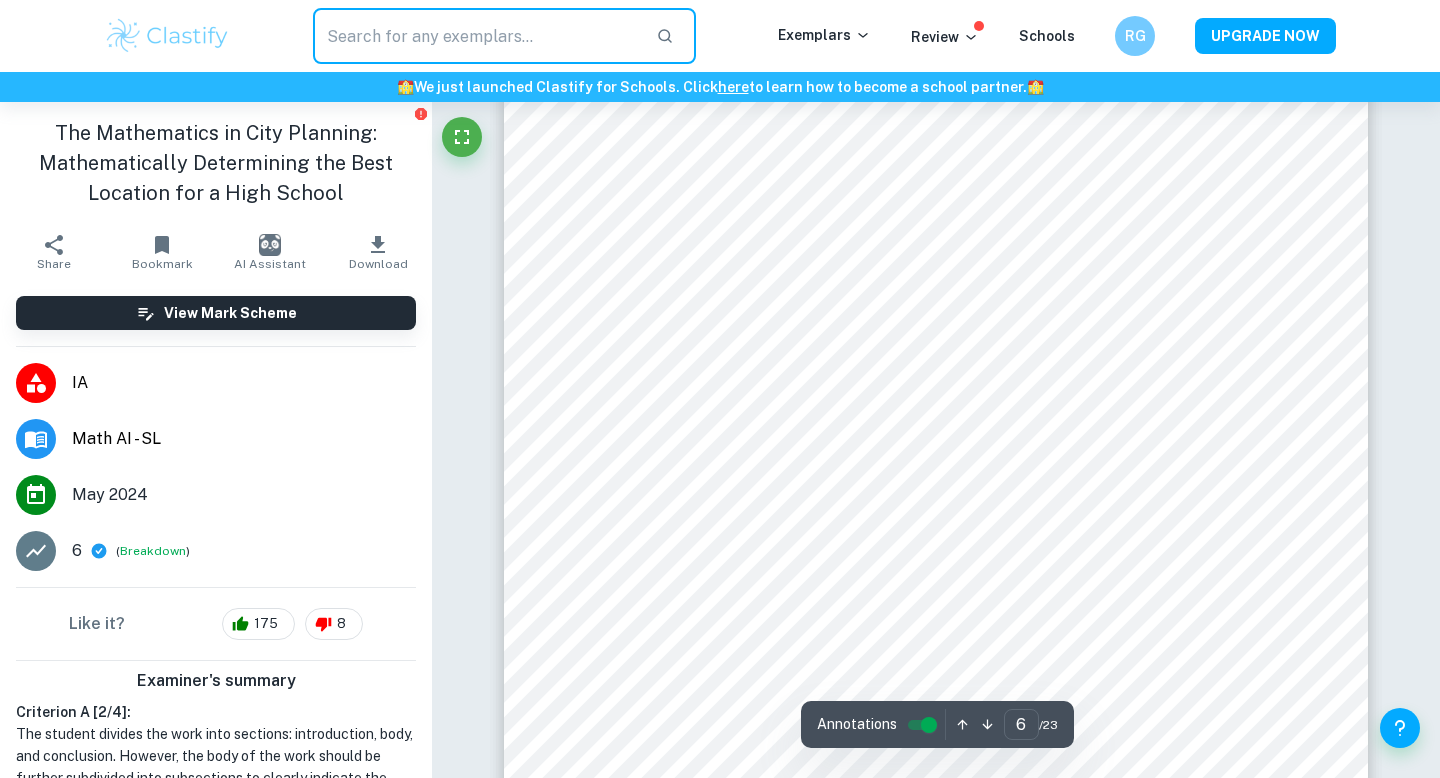 scroll, scrollTop: 6792, scrollLeft: 0, axis: vertical 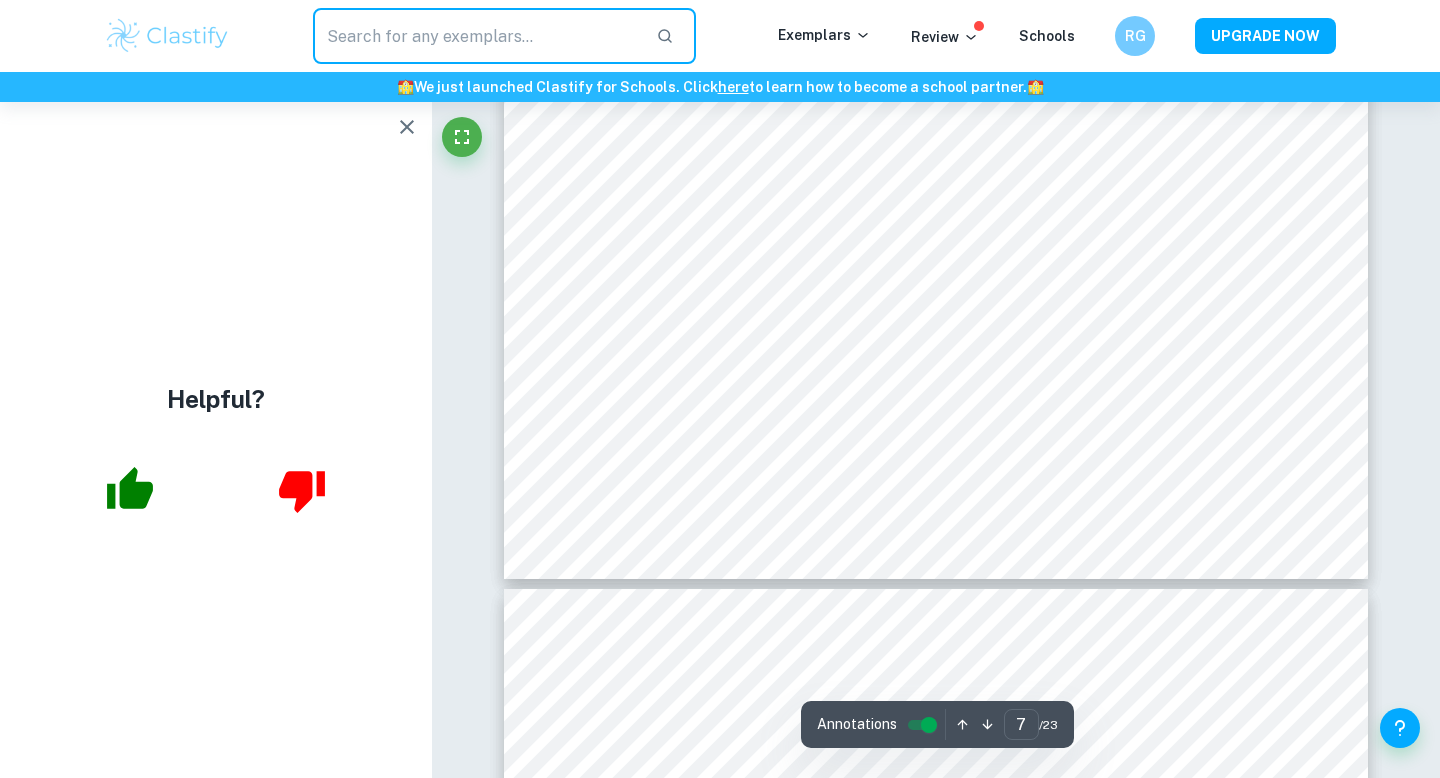 type on "8" 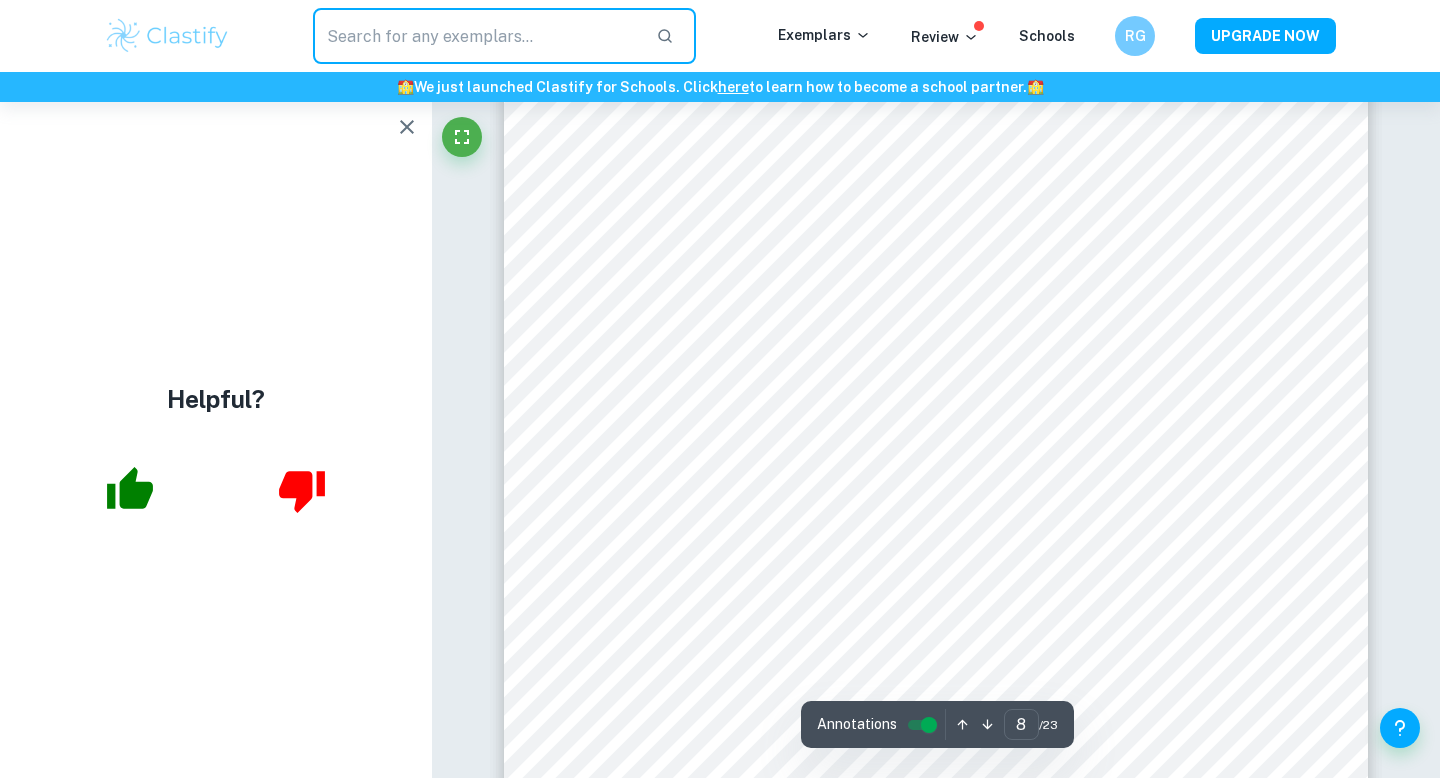 scroll, scrollTop: 9208, scrollLeft: 0, axis: vertical 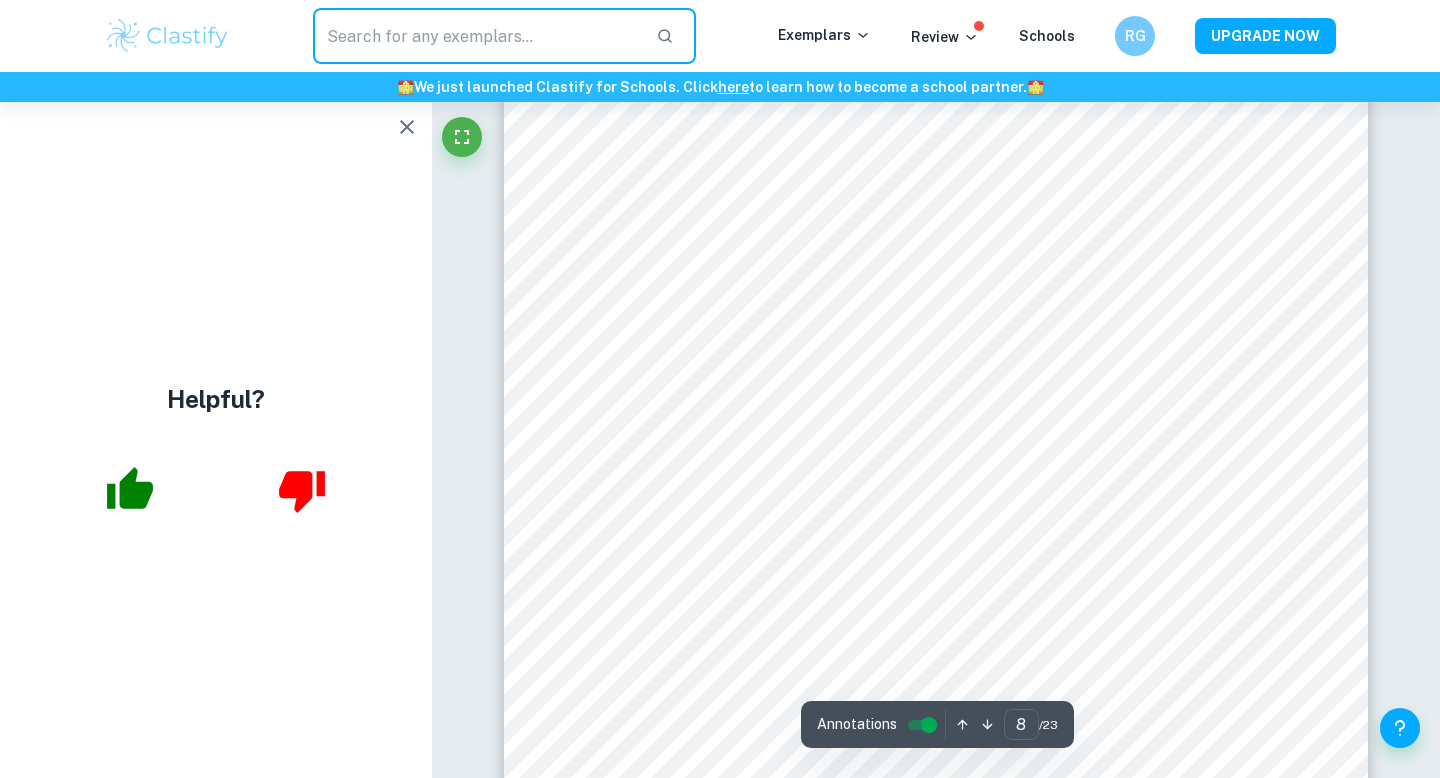click at bounding box center (130, 490) 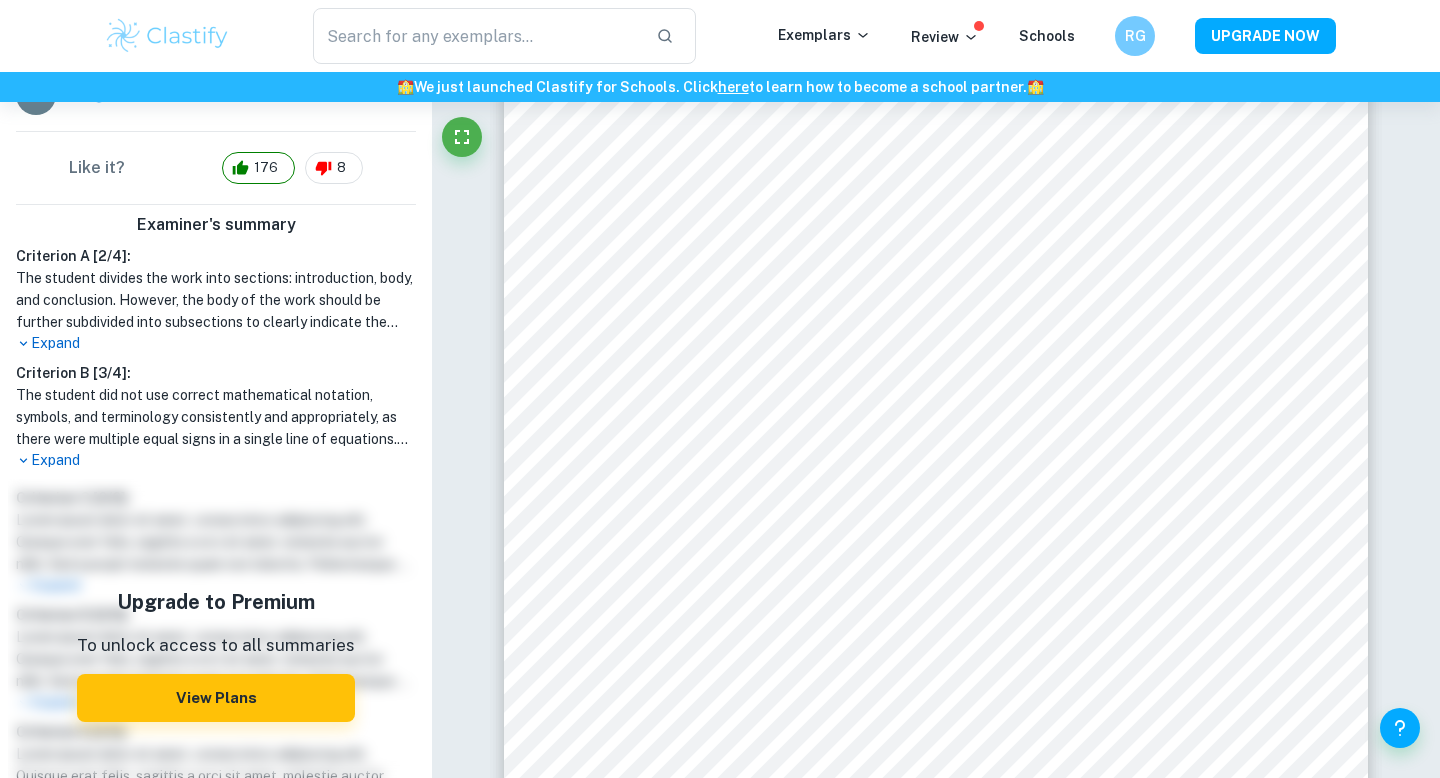 scroll, scrollTop: 562, scrollLeft: 0, axis: vertical 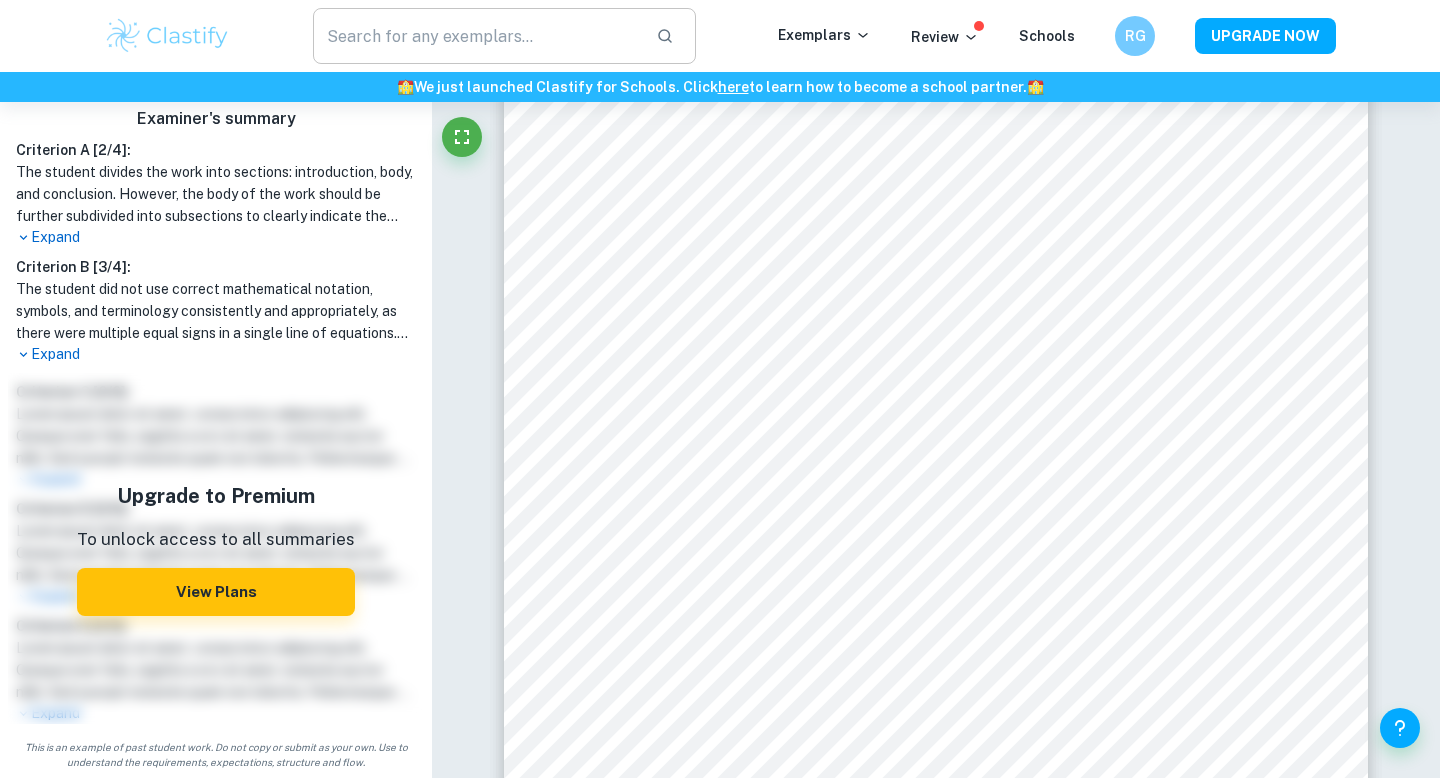 click at bounding box center [476, 36] 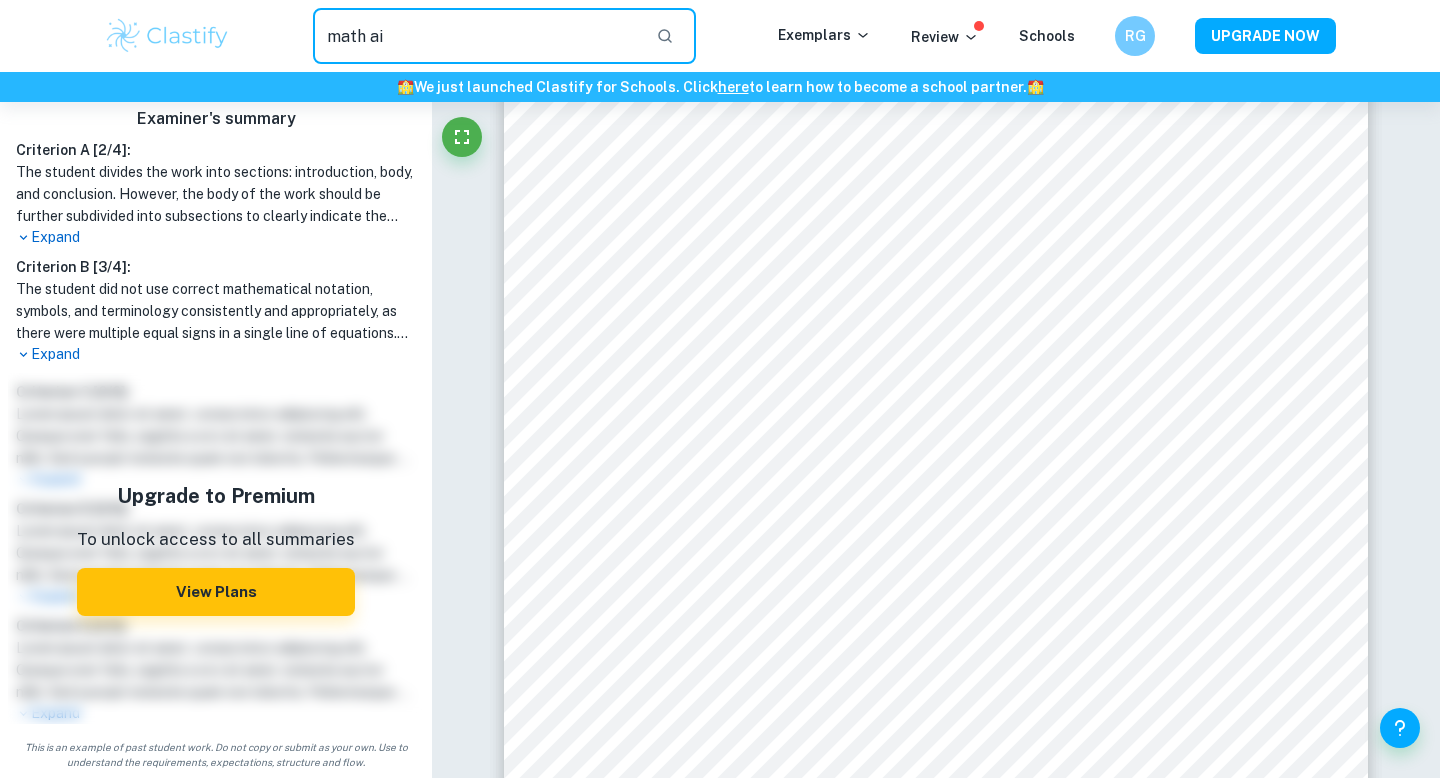 type on "math ai" 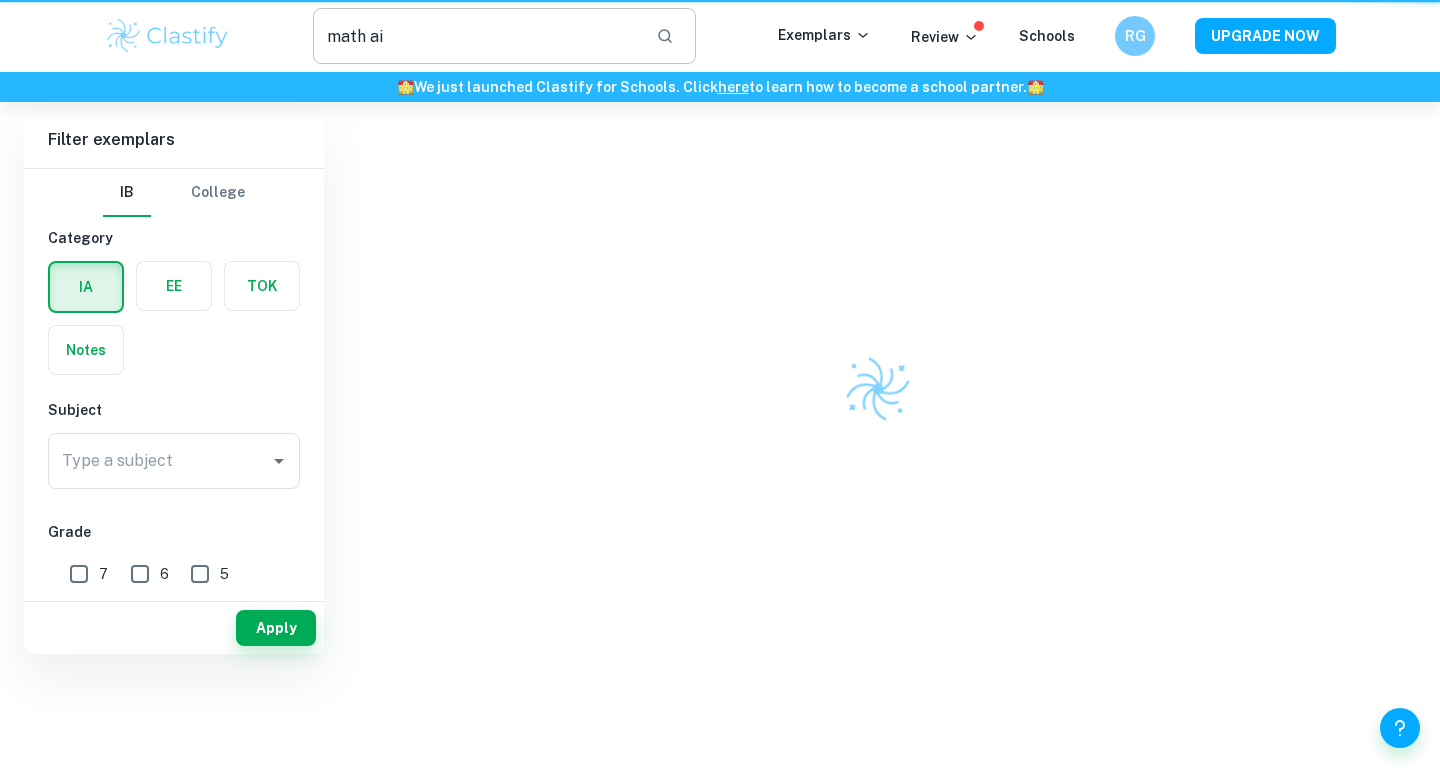 scroll, scrollTop: 0, scrollLeft: 0, axis: both 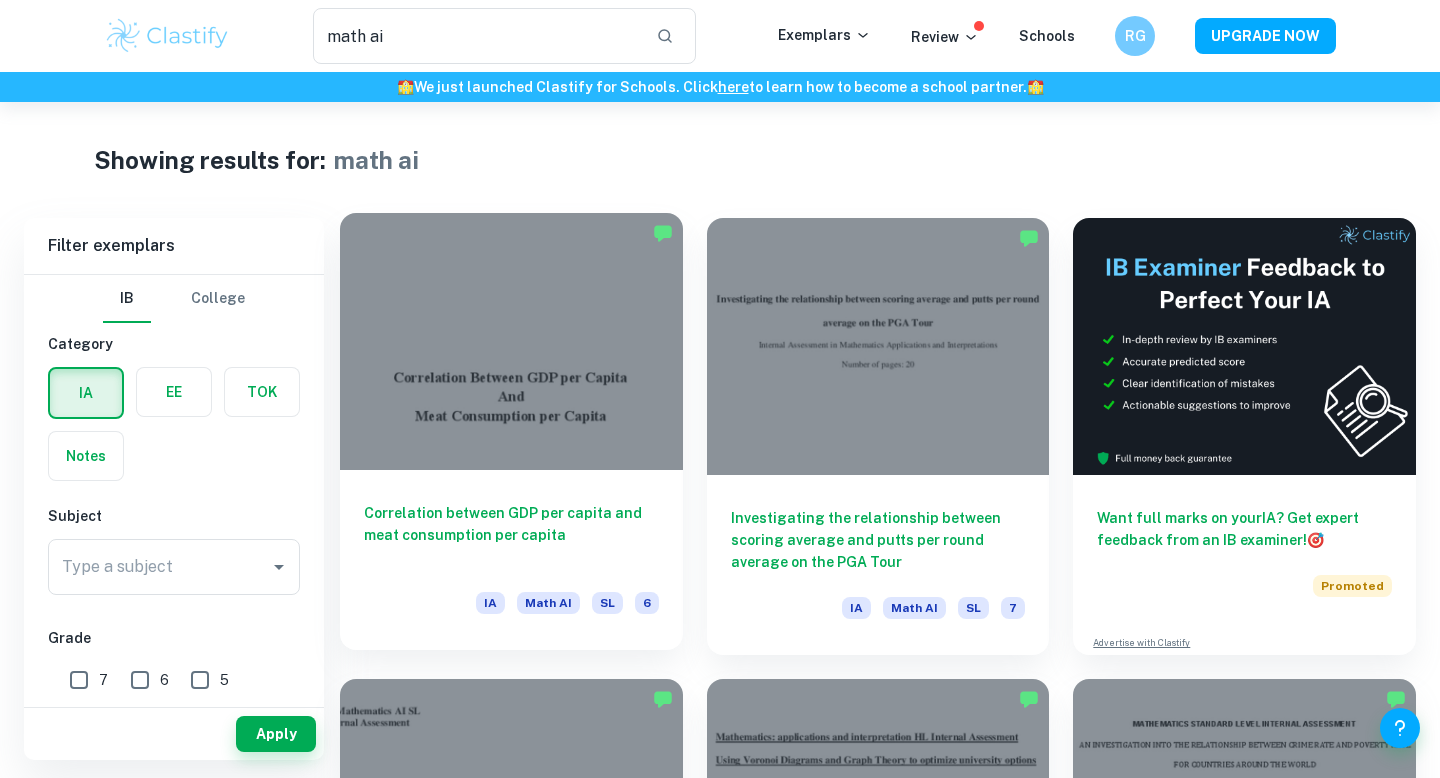 click at bounding box center [511, 341] 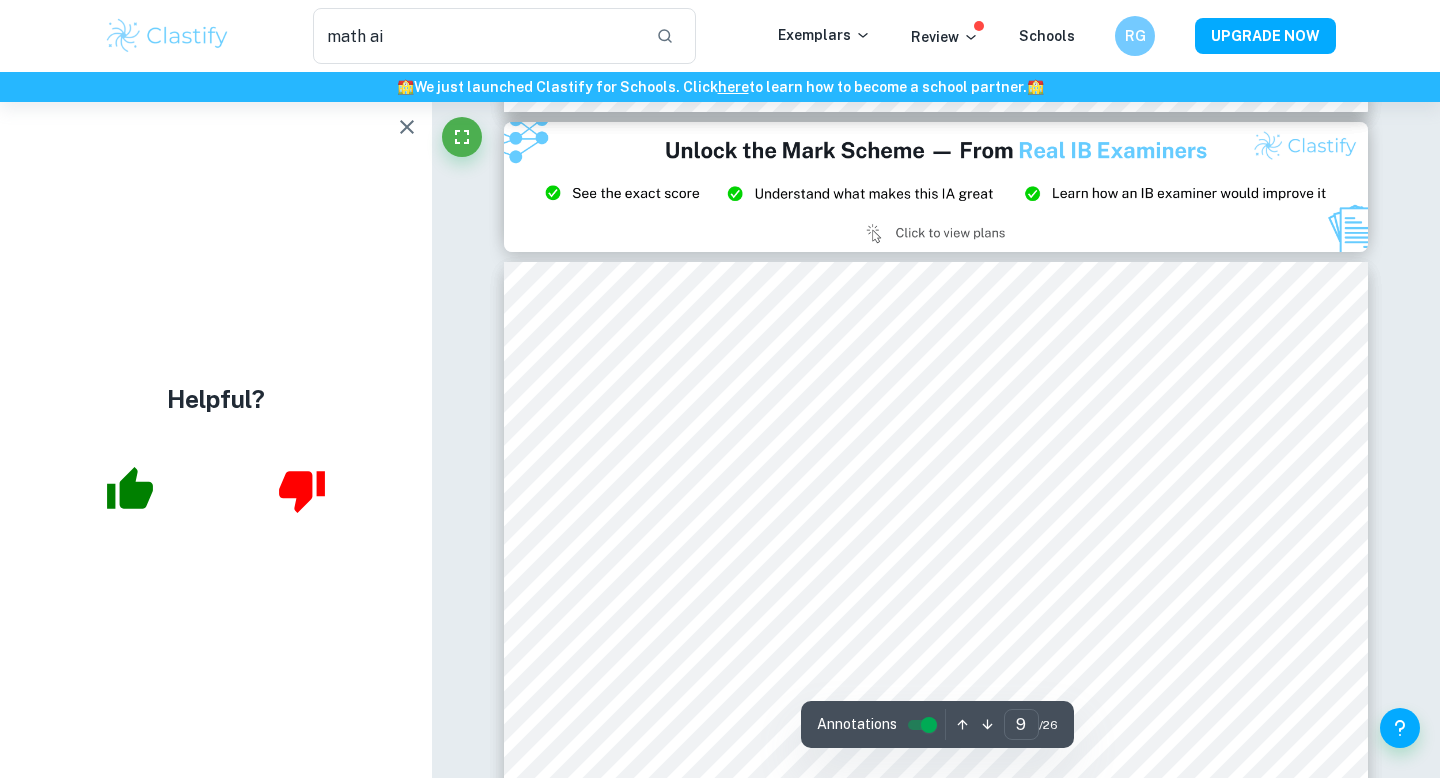 scroll, scrollTop: 9302, scrollLeft: 0, axis: vertical 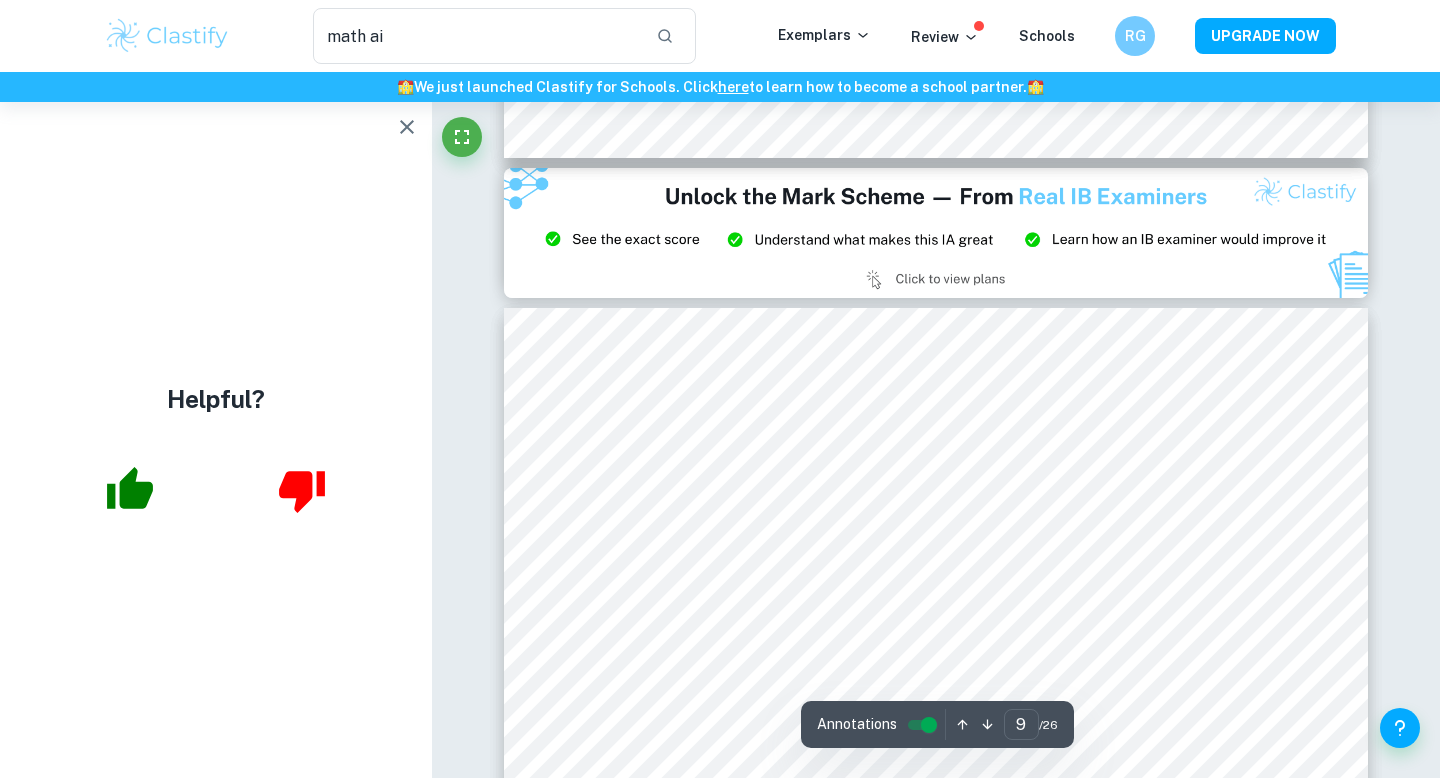 type on "8" 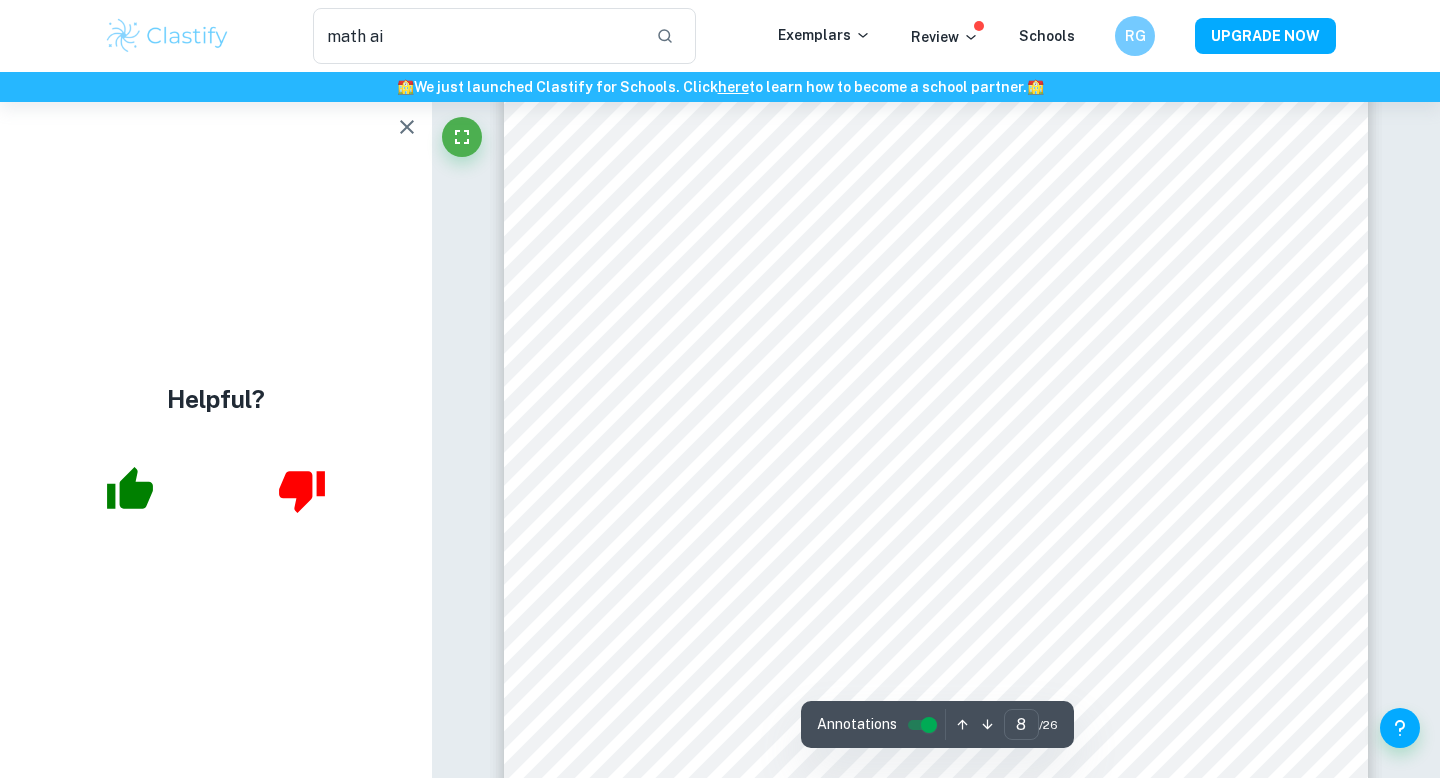 scroll, scrollTop: 8227, scrollLeft: 0, axis: vertical 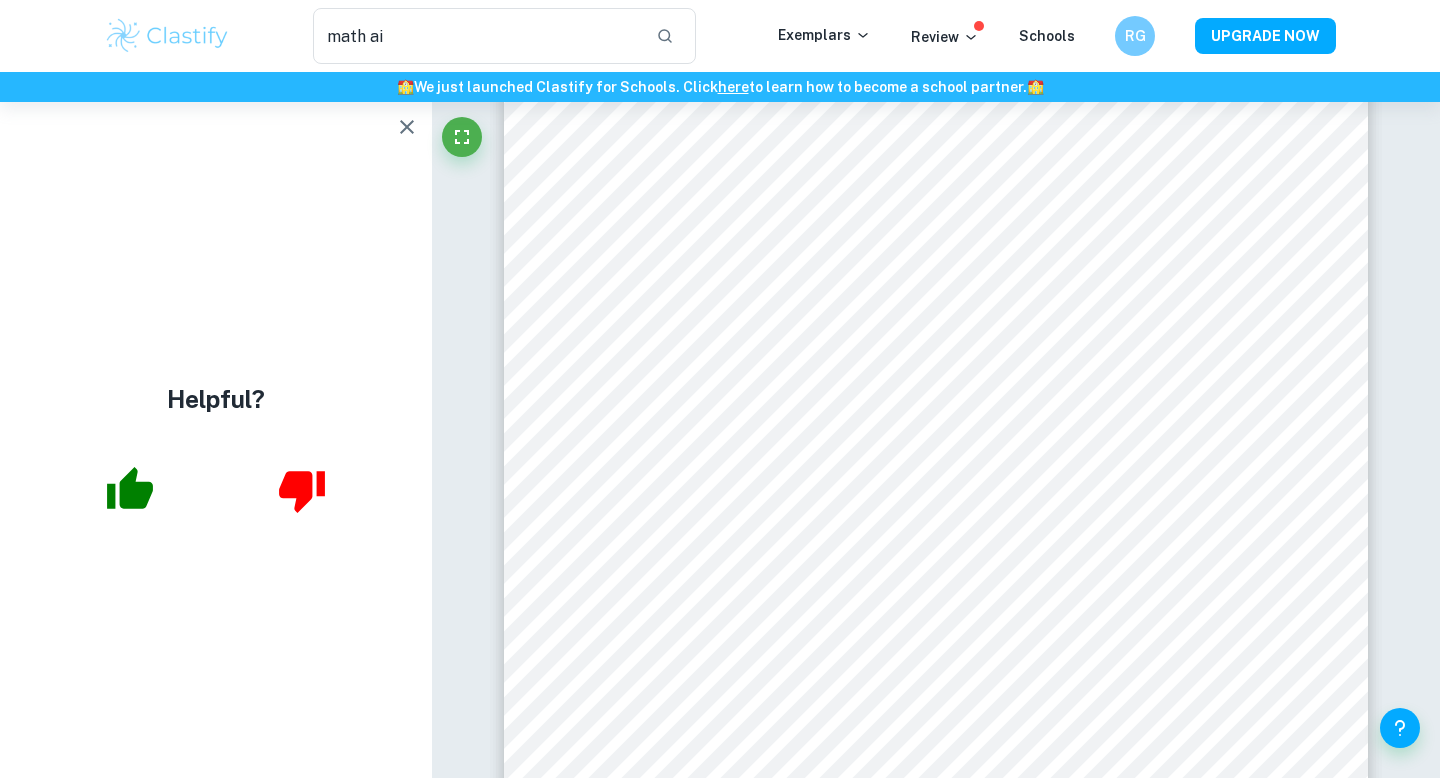 click 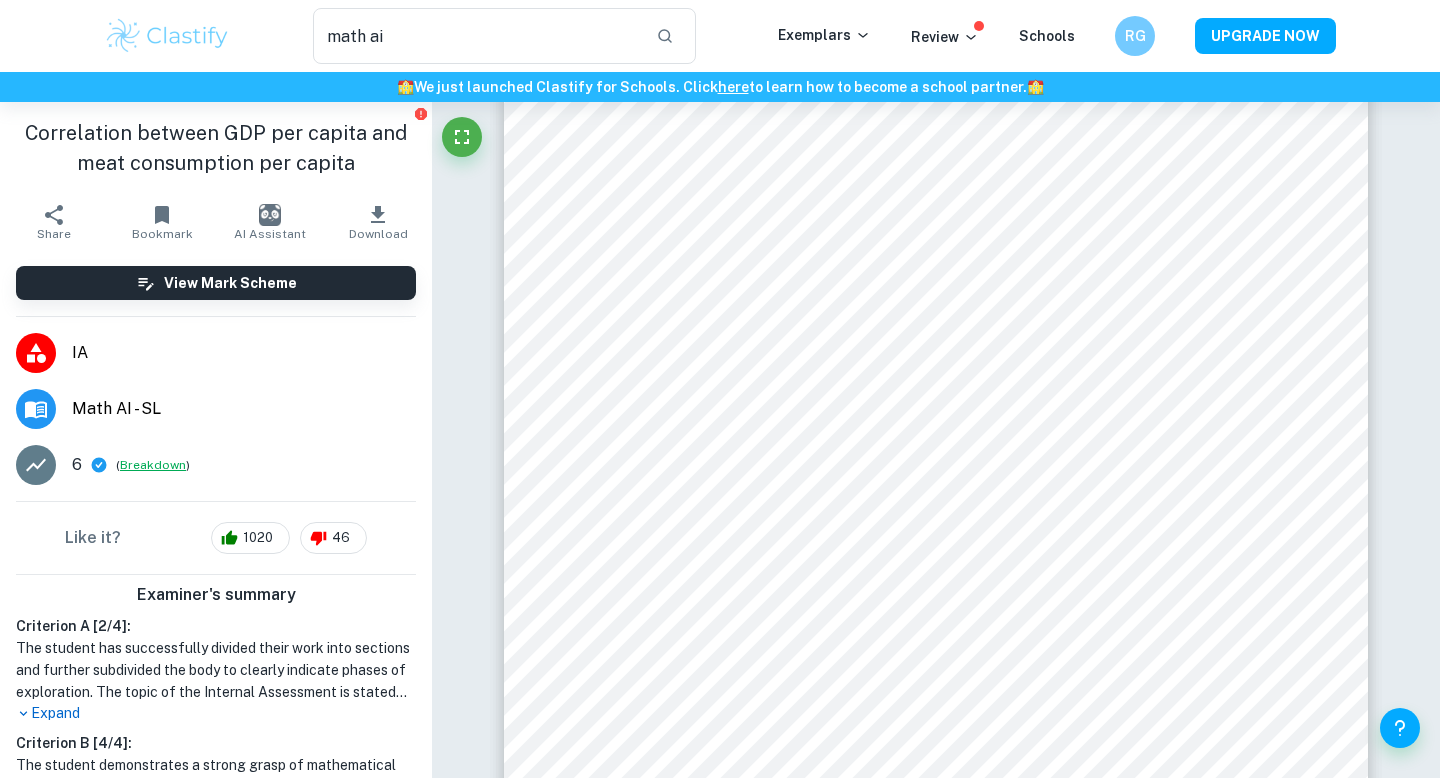 click on "Breakdown" at bounding box center (153, 465) 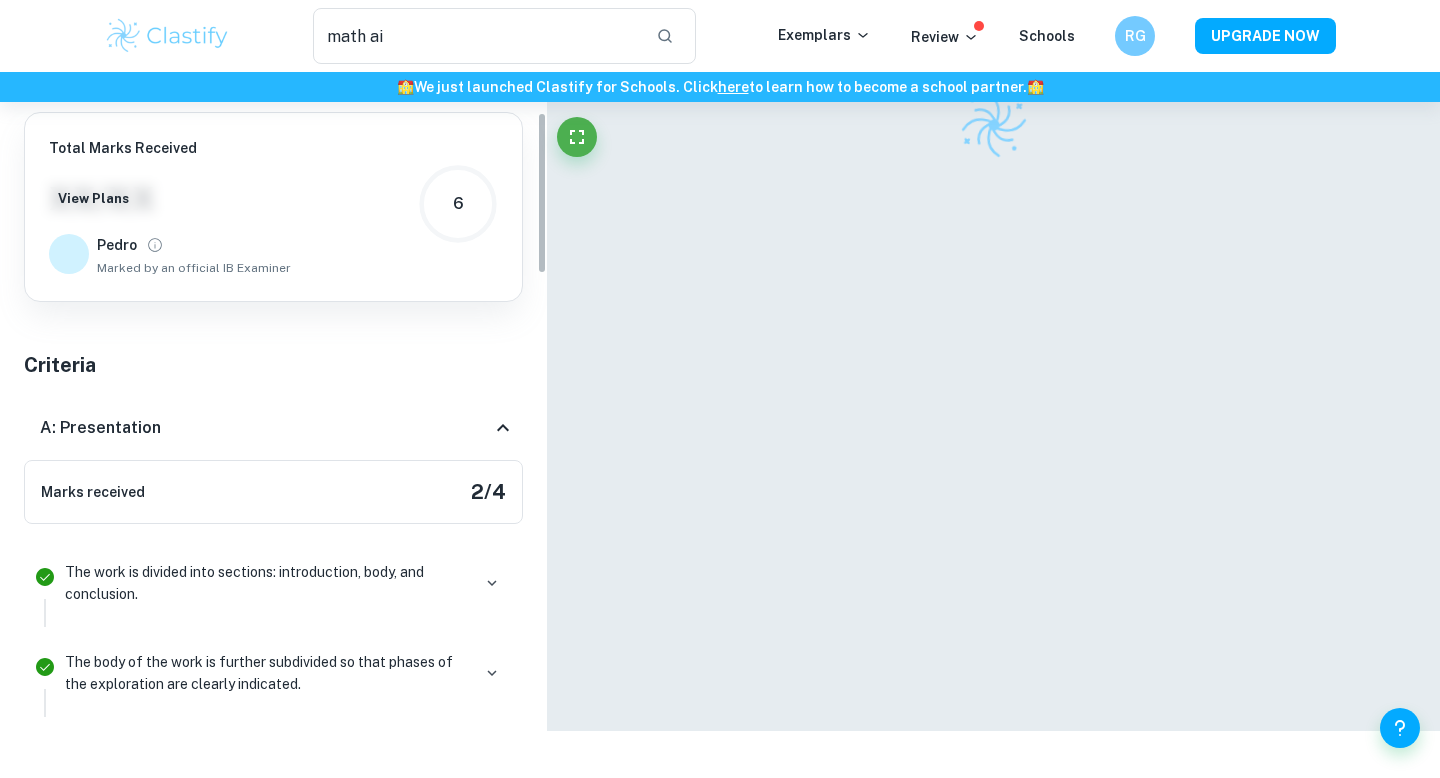 scroll, scrollTop: 102, scrollLeft: 0, axis: vertical 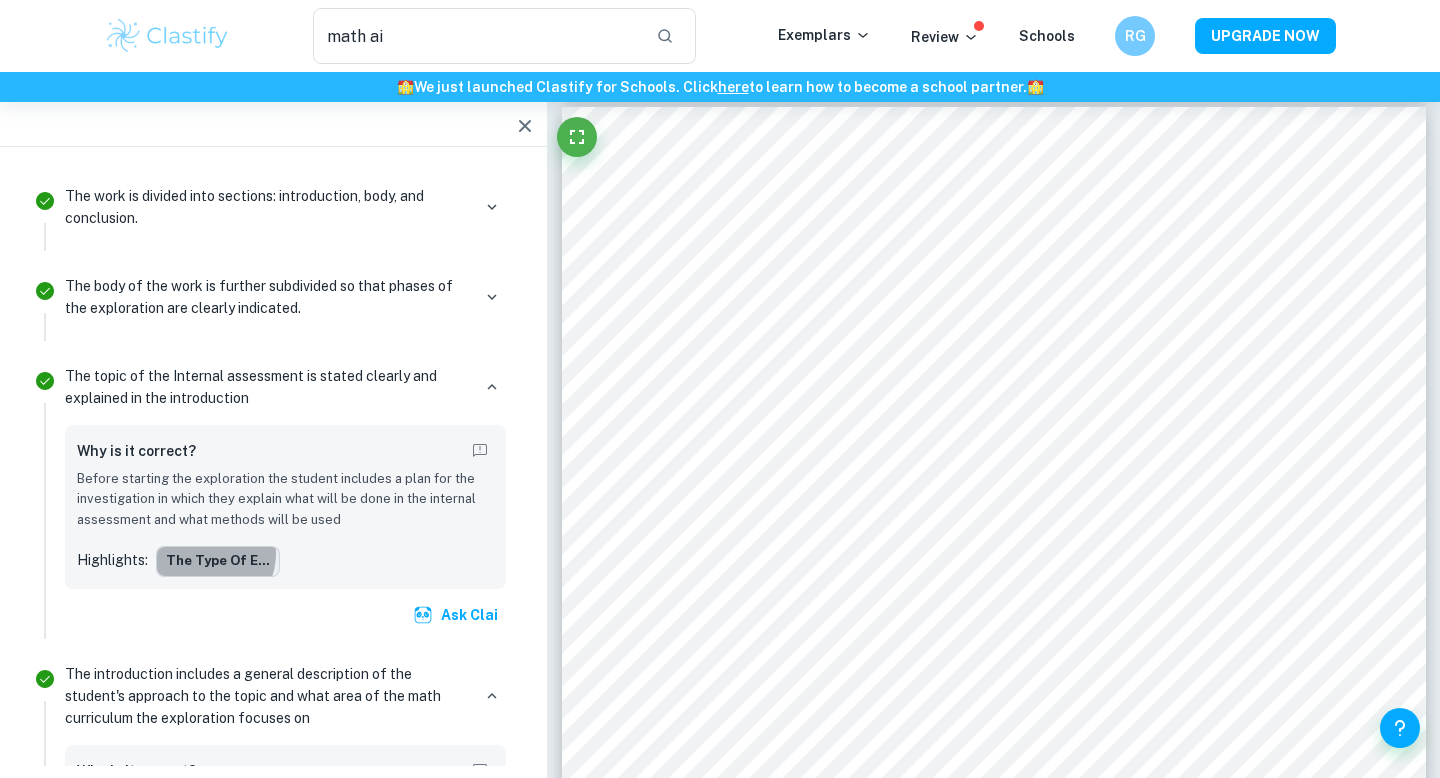 click on "The type of e..." at bounding box center (218, 561) 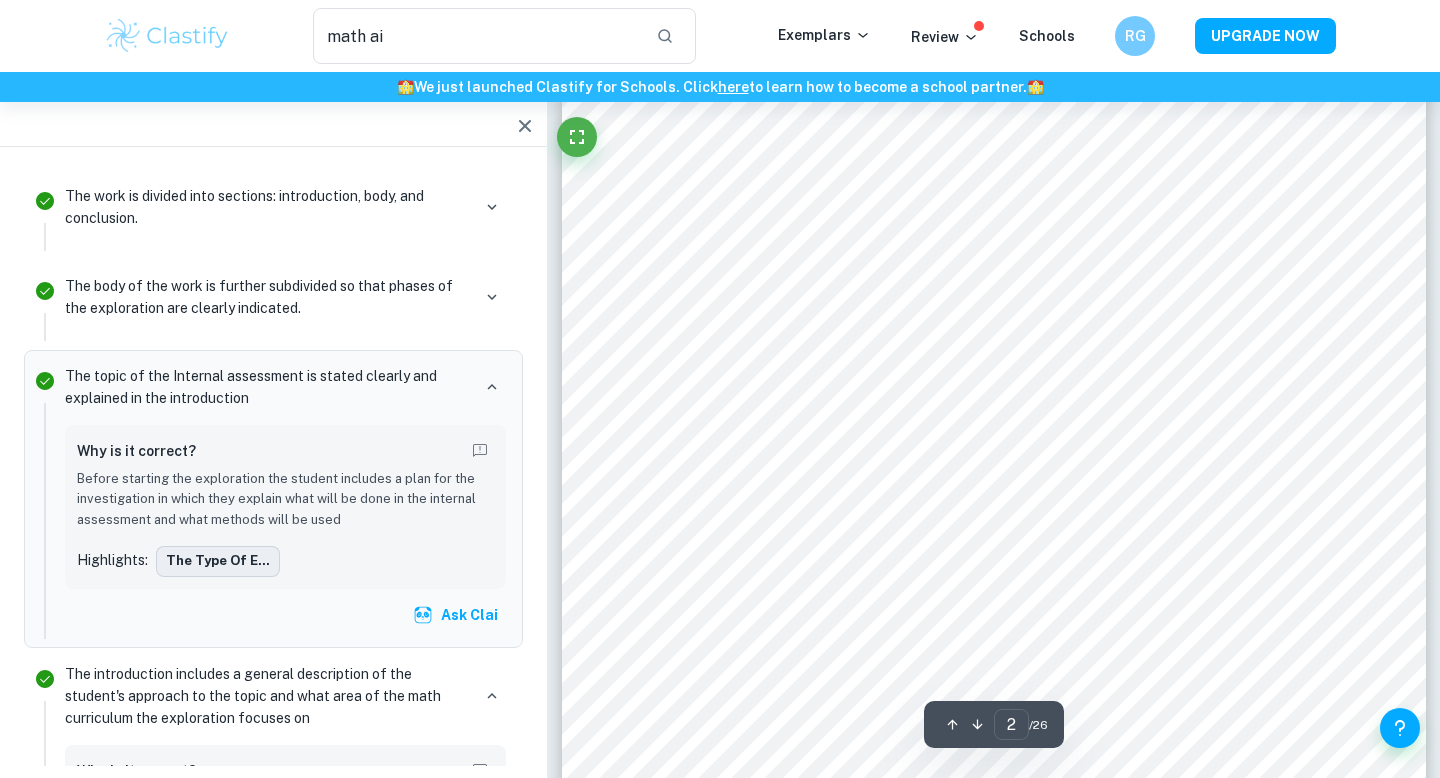scroll, scrollTop: 1452, scrollLeft: 0, axis: vertical 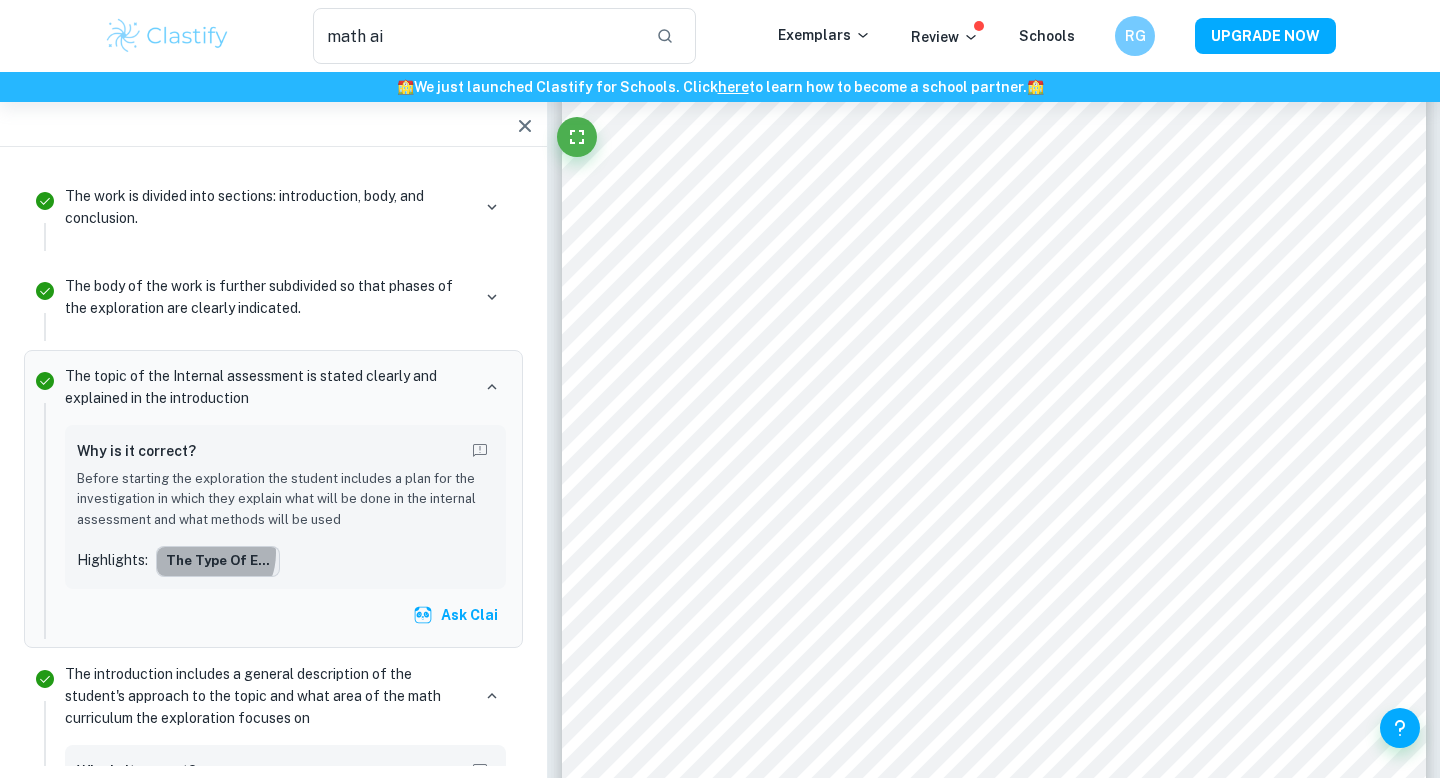 click on "The type of e..." at bounding box center (218, 561) 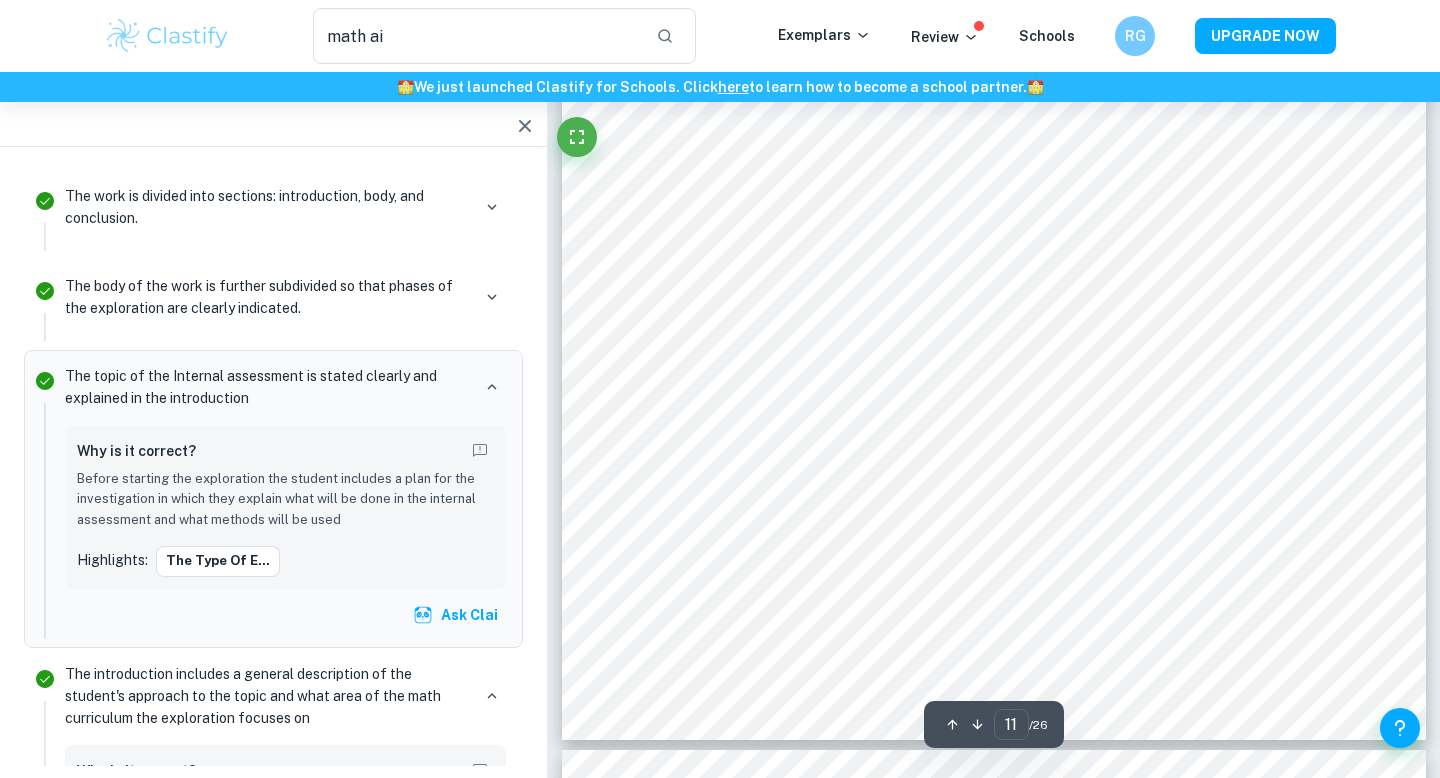 scroll, scrollTop: 12197, scrollLeft: 0, axis: vertical 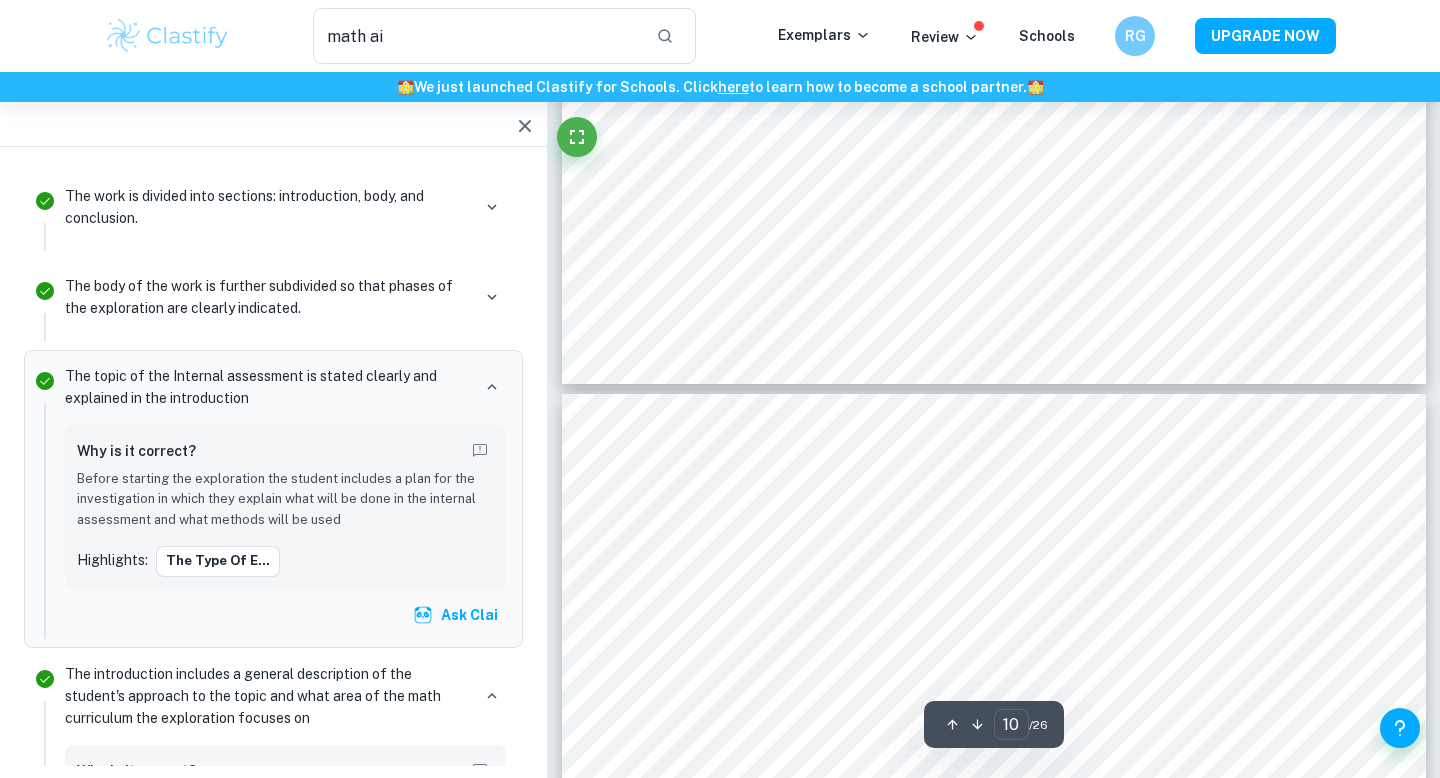 type on "11" 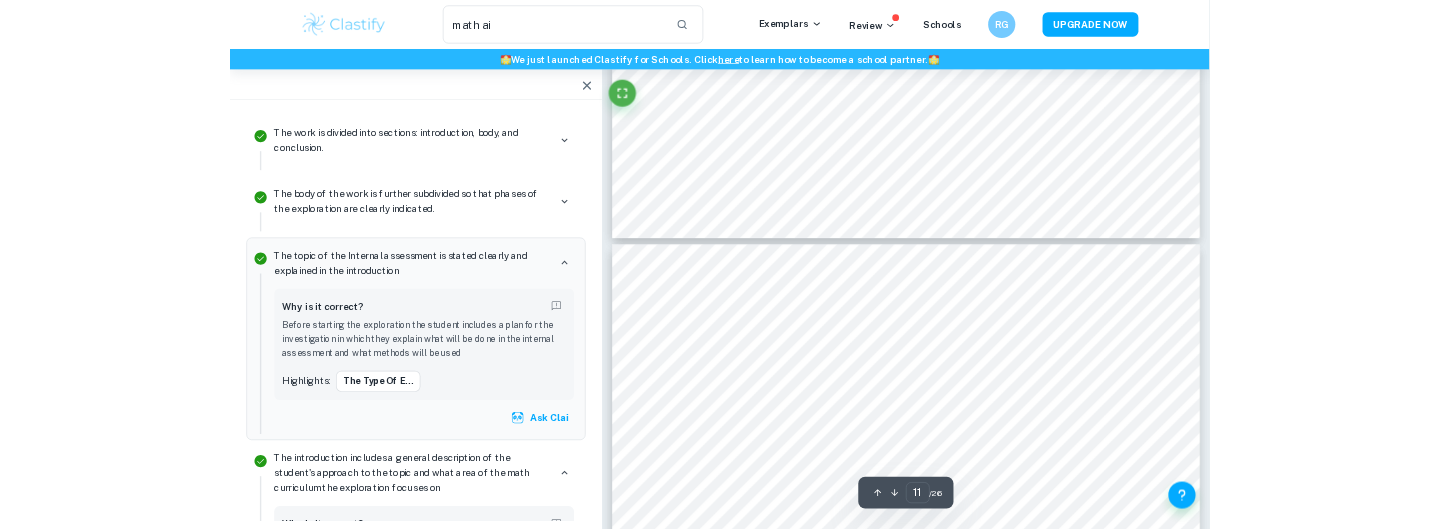 scroll, scrollTop: 11460, scrollLeft: 0, axis: vertical 